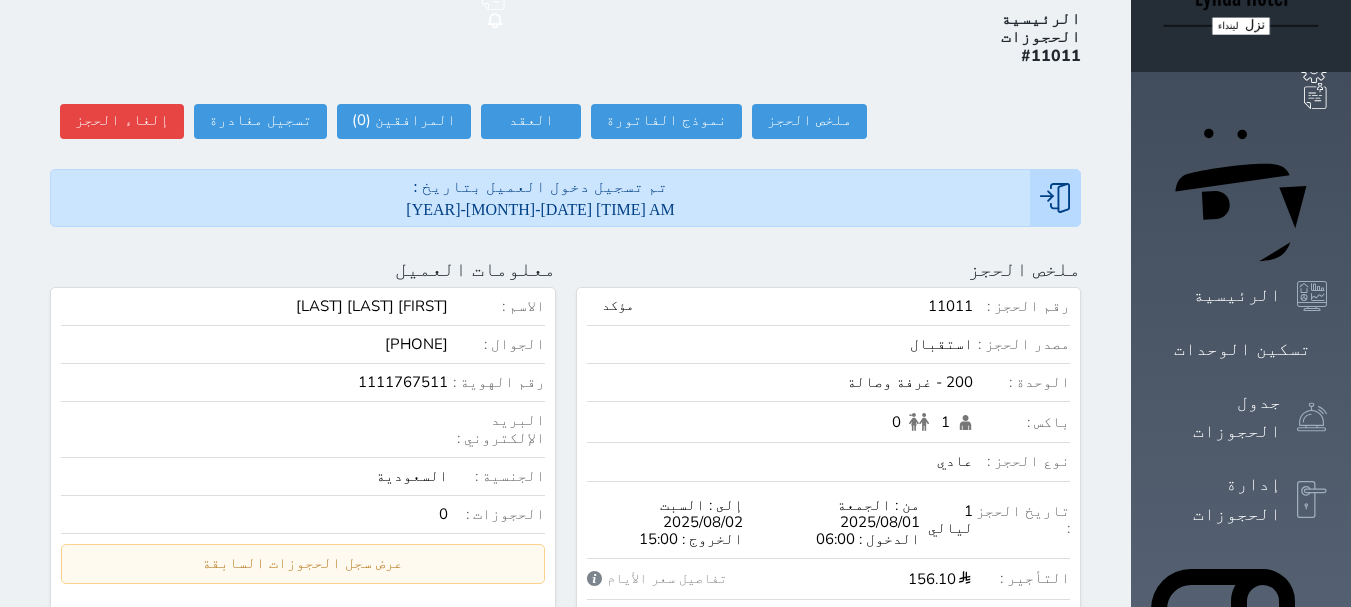 scroll, scrollTop: 0, scrollLeft: 0, axis: both 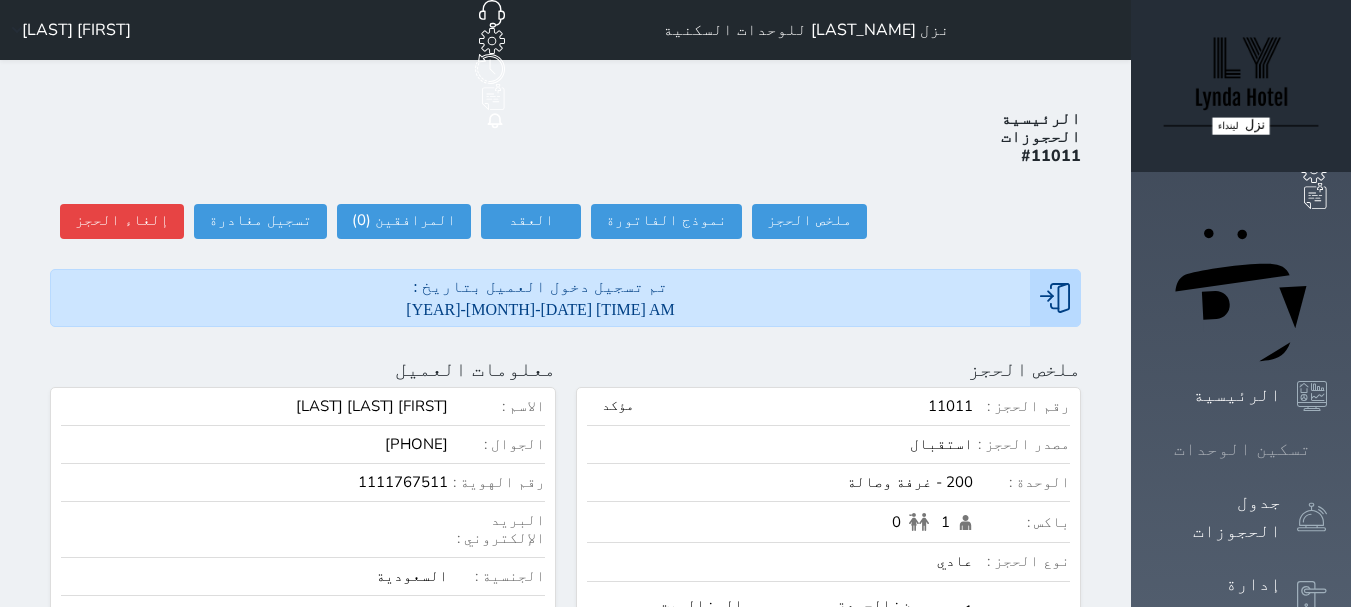 click 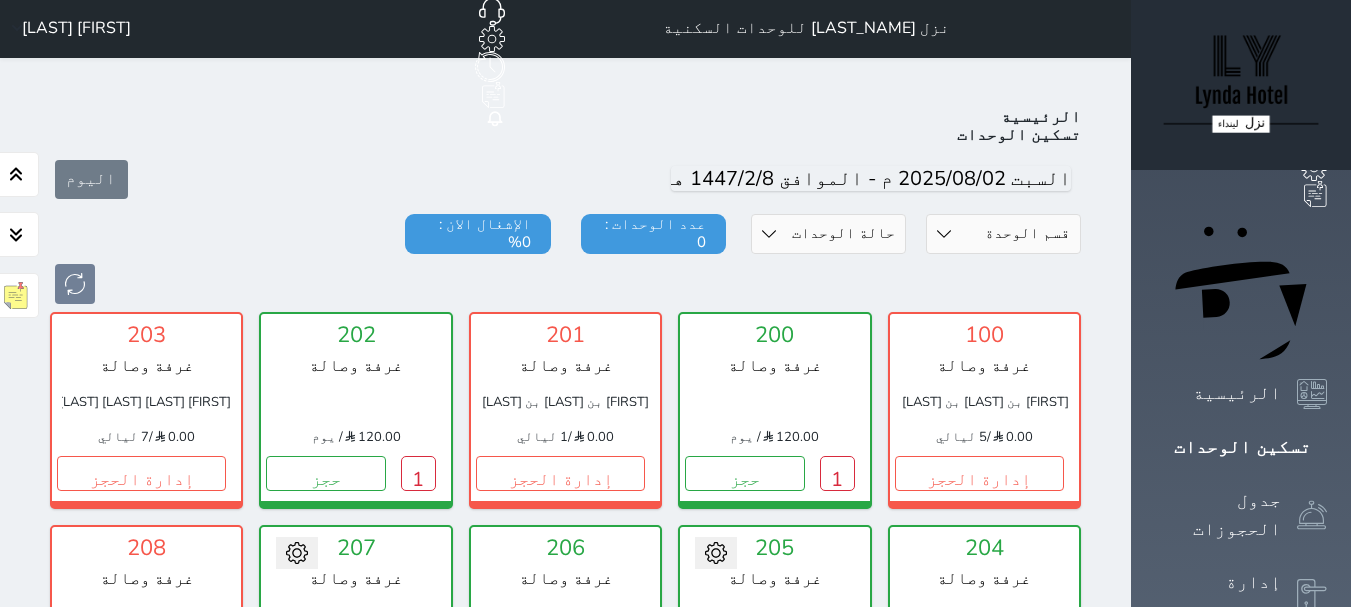 scroll, scrollTop: 0, scrollLeft: 0, axis: both 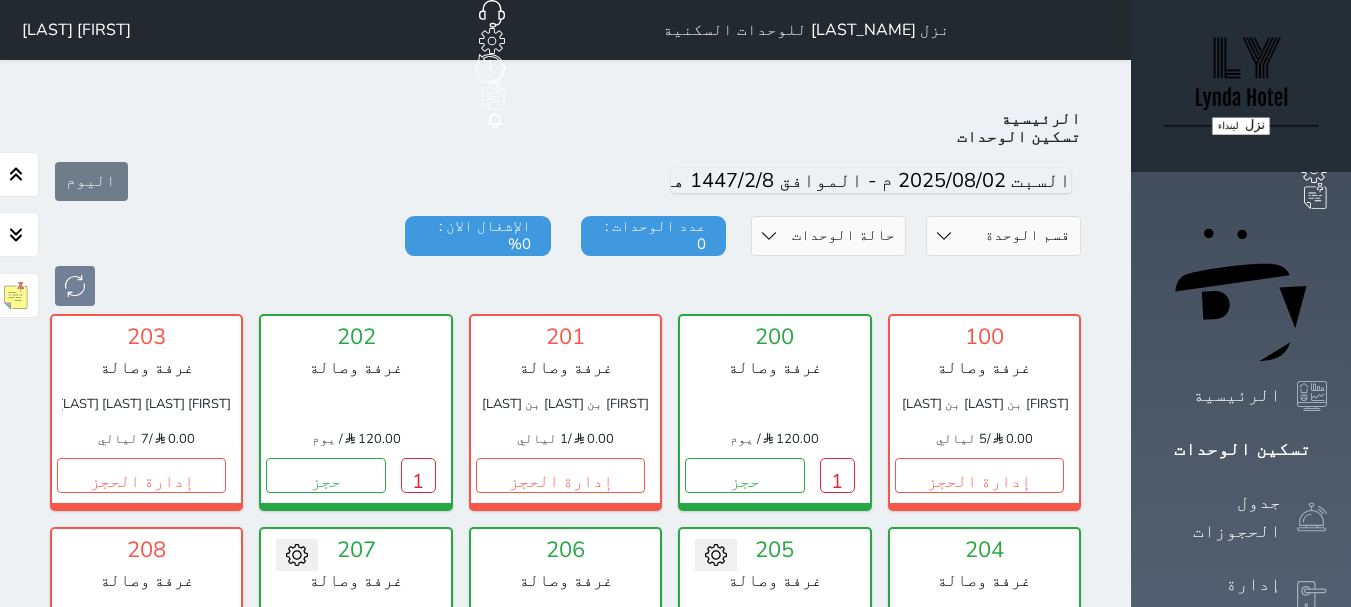 click on "1" at bounding box center [1046, 689] 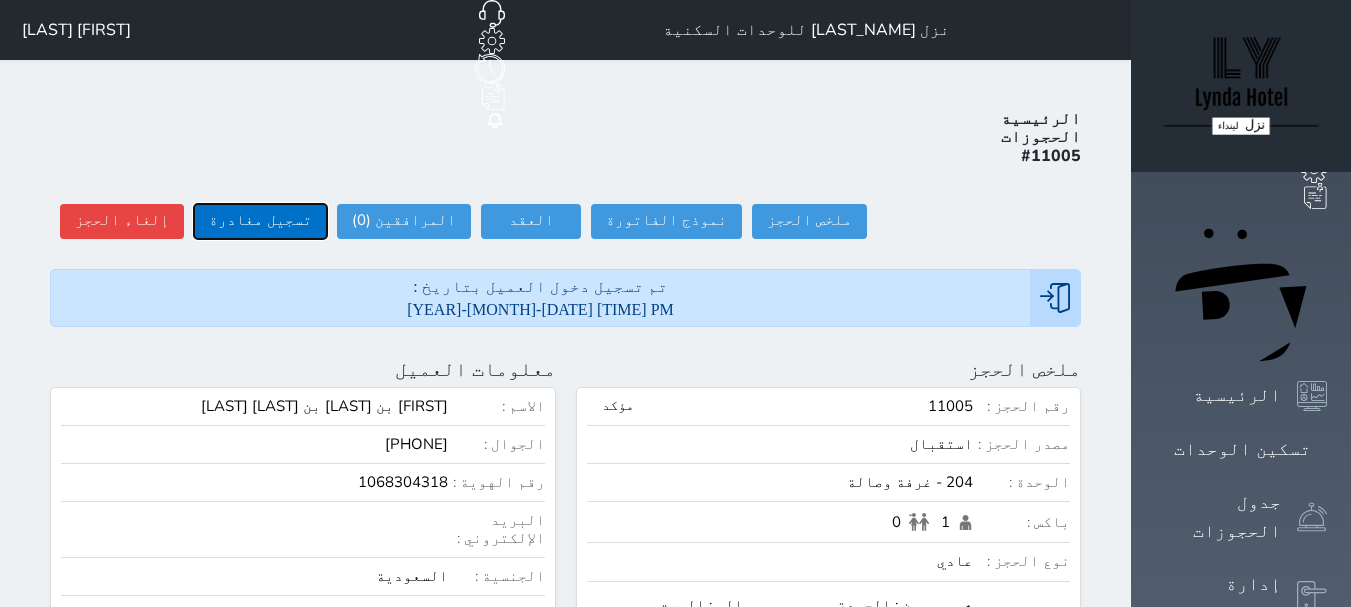 click on "تسجيل مغادرة" at bounding box center [260, 221] 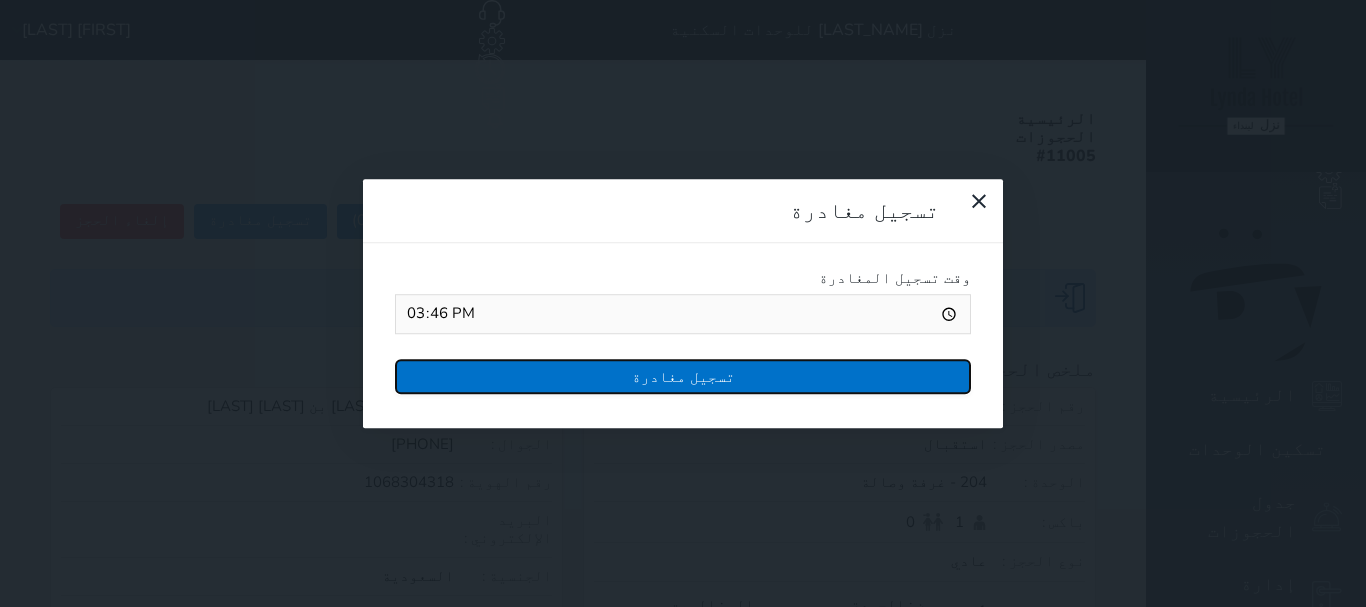click on "تسجيل مغادرة" at bounding box center (683, 376) 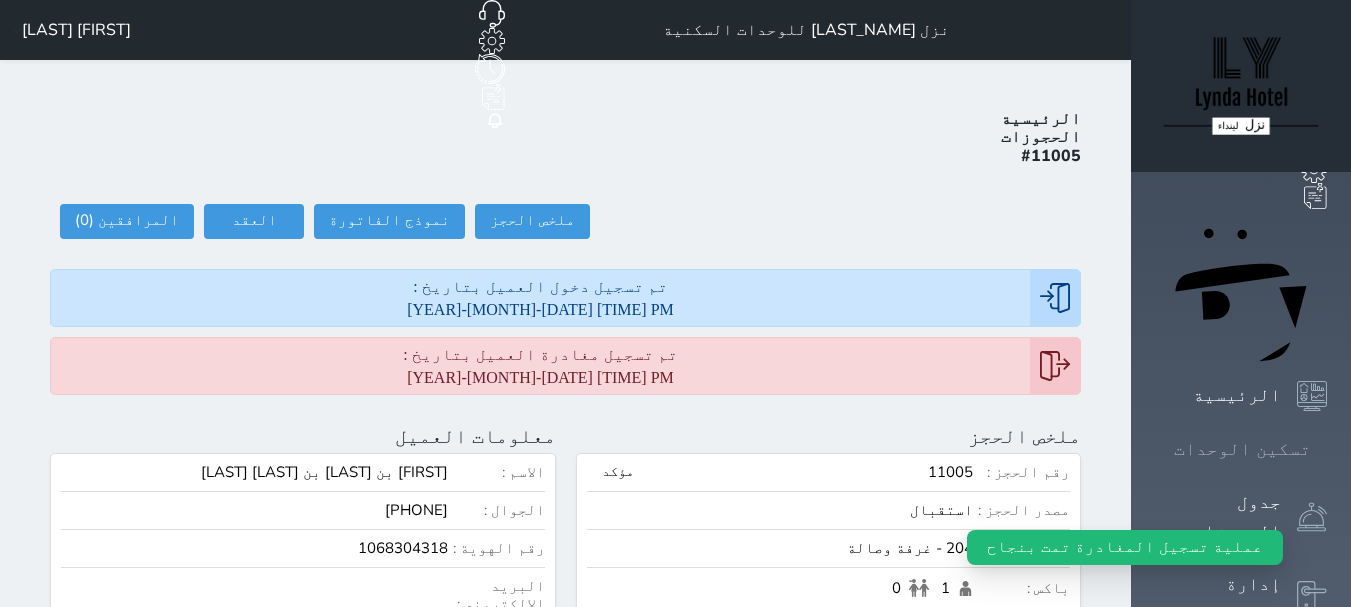click 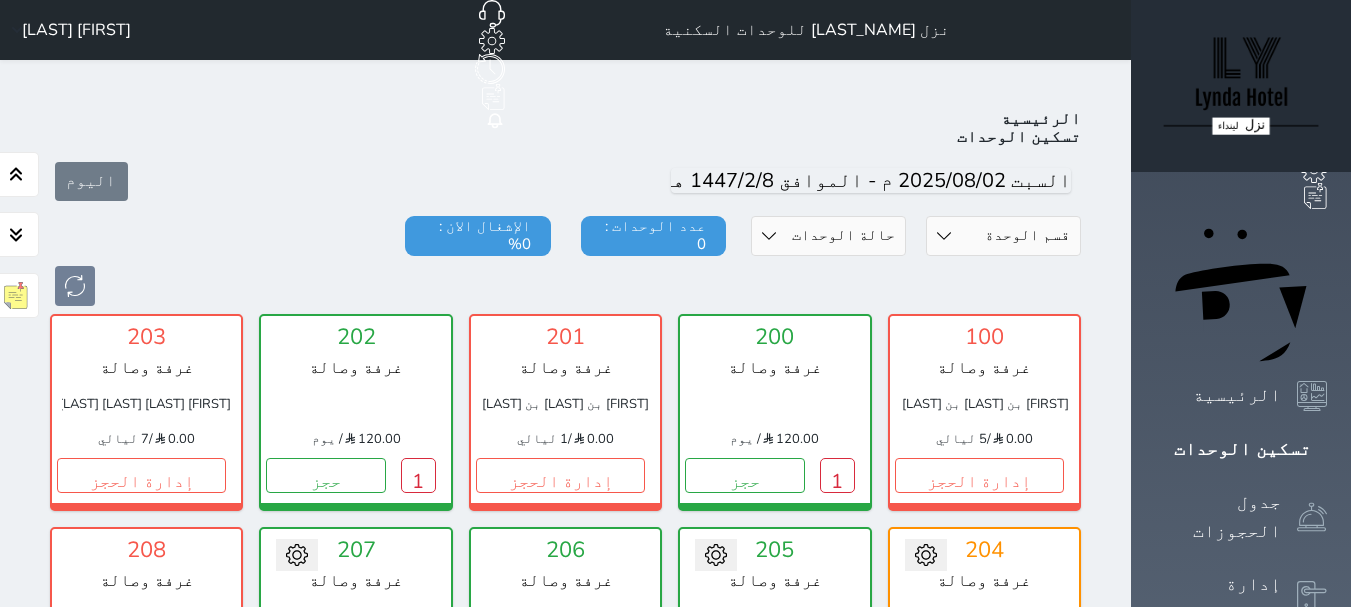 scroll, scrollTop: 78, scrollLeft: 0, axis: vertical 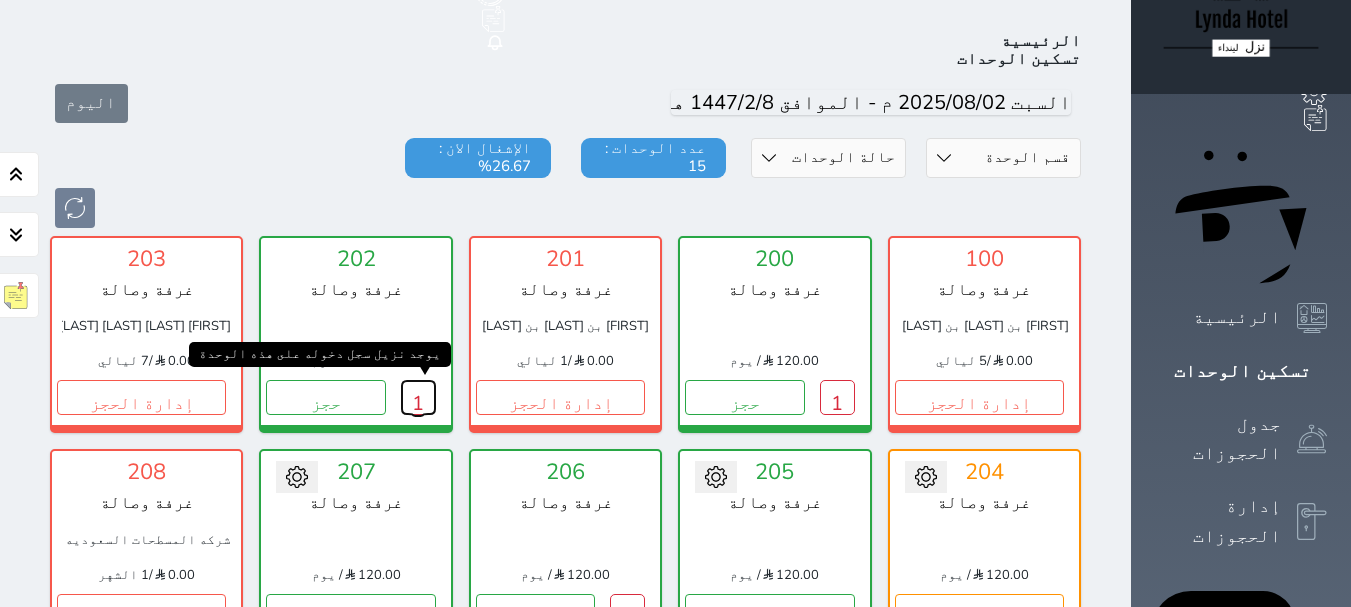 click on "1" at bounding box center [418, 397] 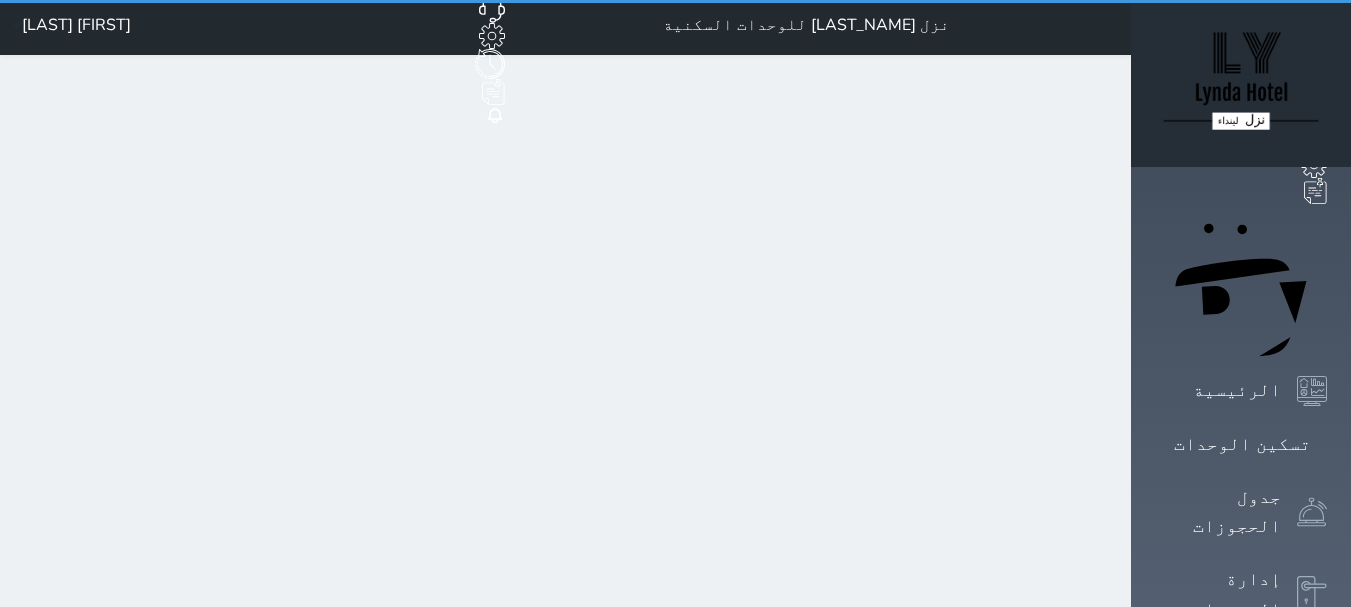 scroll, scrollTop: 0, scrollLeft: 0, axis: both 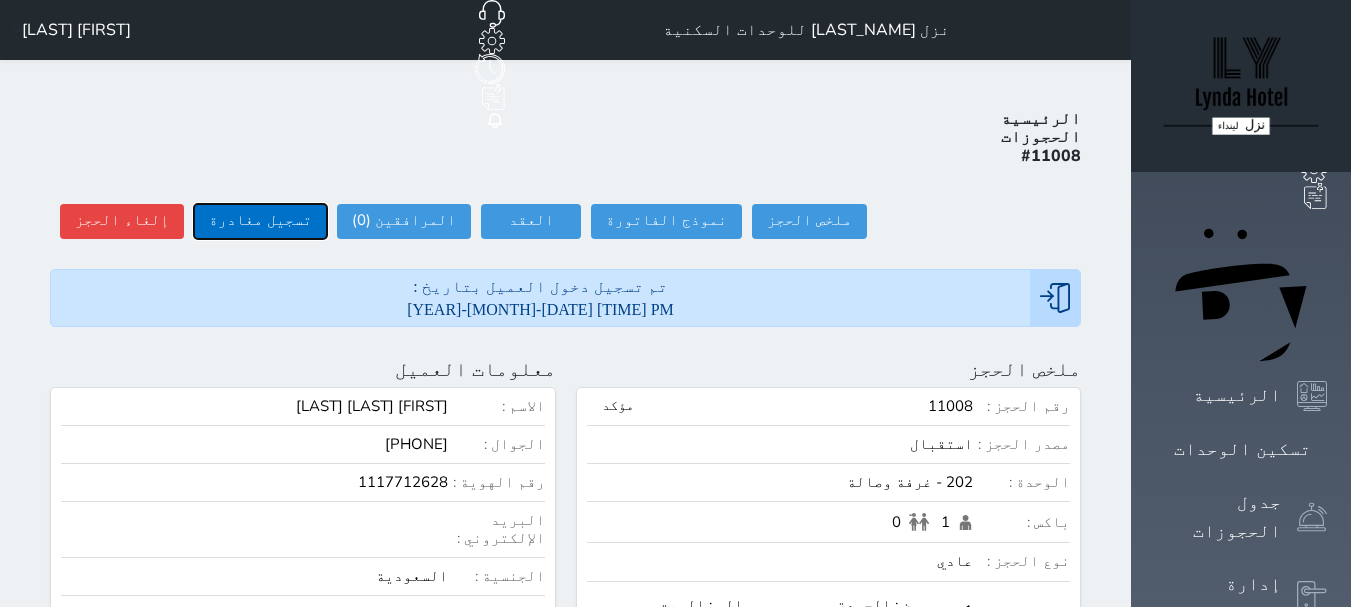click on "تسجيل مغادرة" at bounding box center (260, 221) 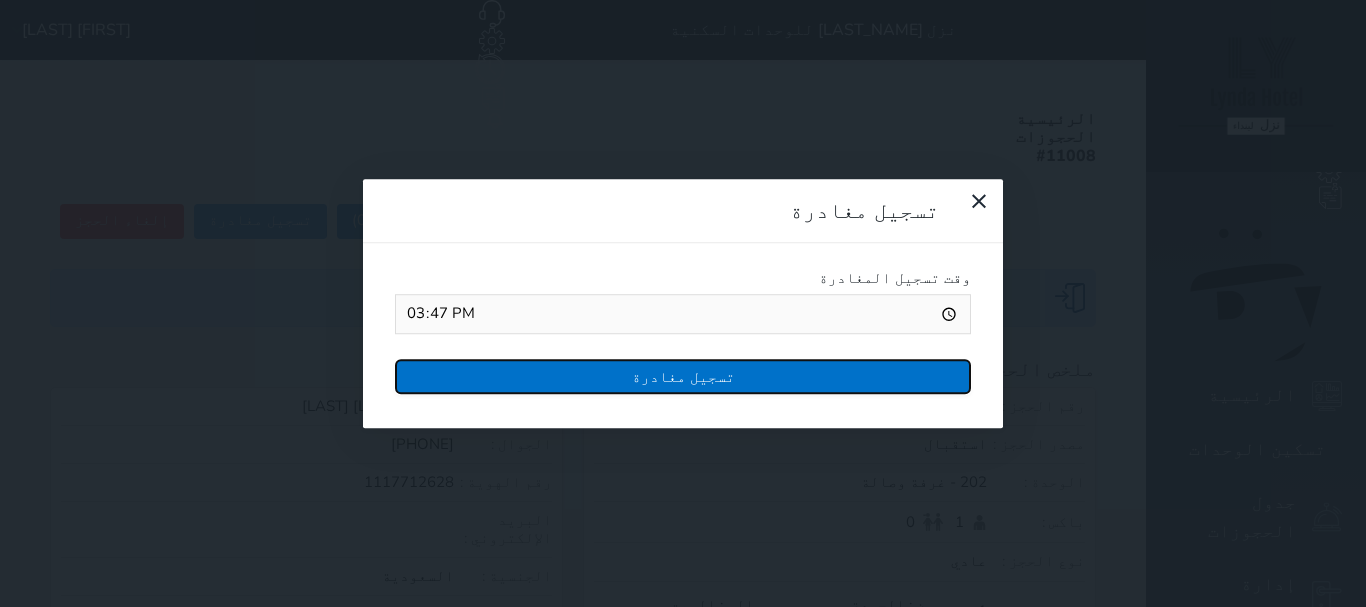 click on "تسجيل مغادرة" at bounding box center (683, 376) 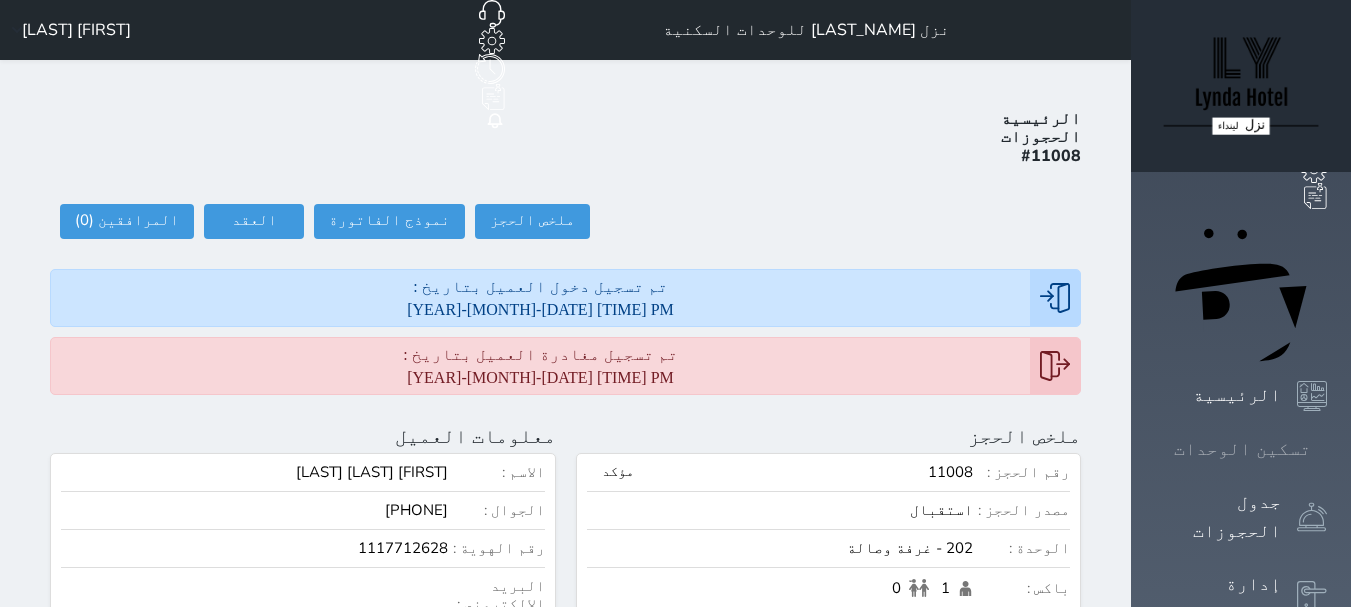 click 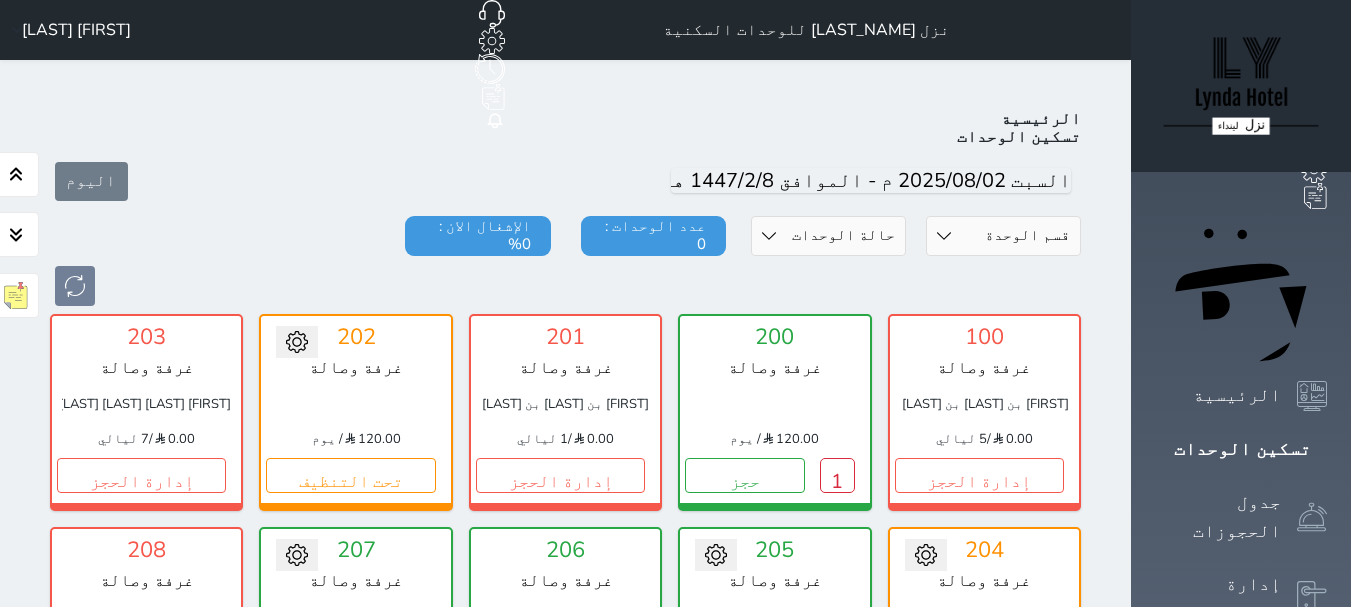 scroll, scrollTop: 78, scrollLeft: 0, axis: vertical 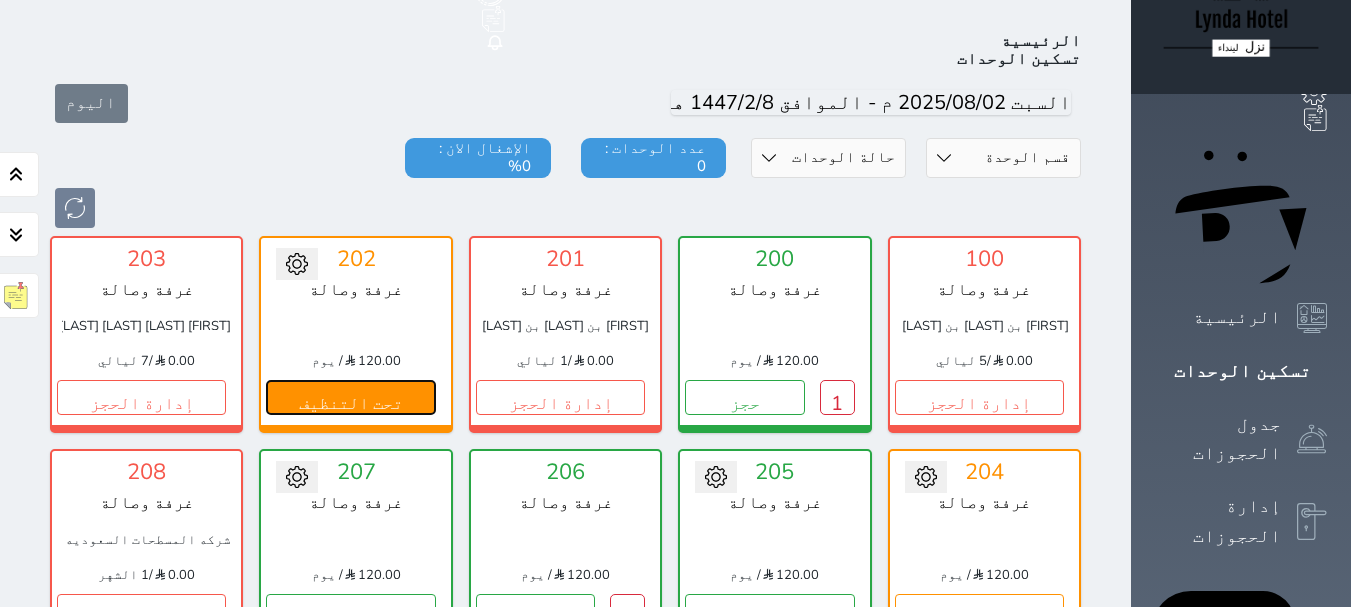 click on "تحت التنظيف" at bounding box center (350, 397) 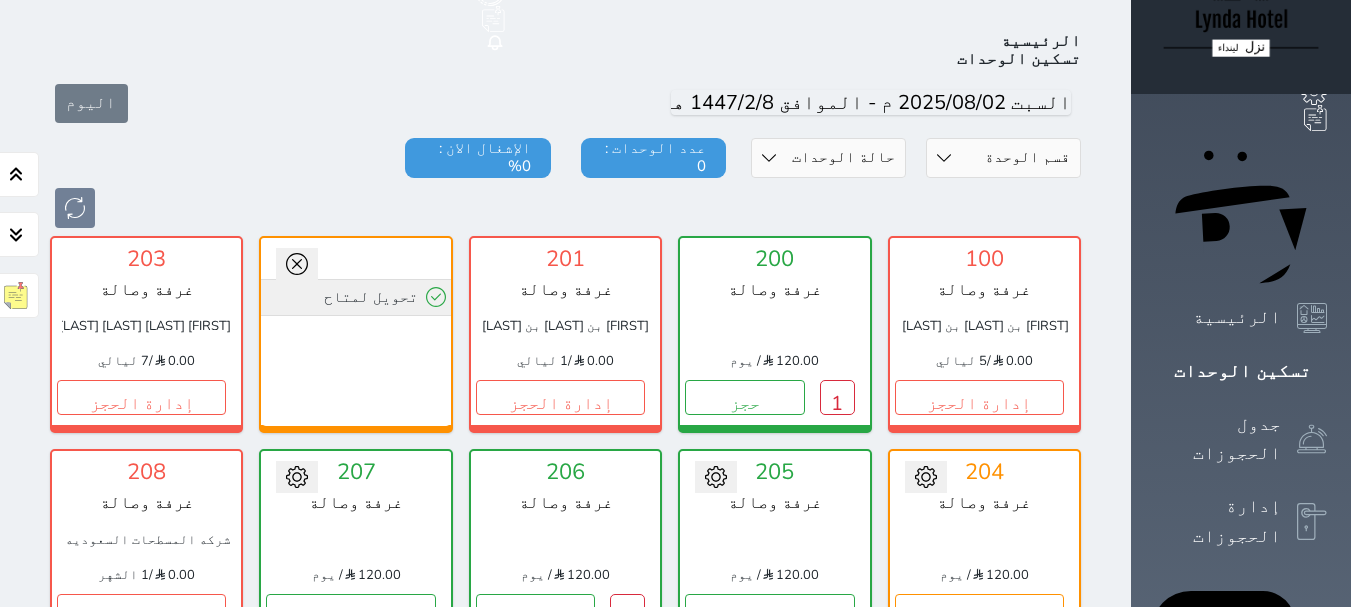 click on "تحويل لمتاح" at bounding box center [355, 297] 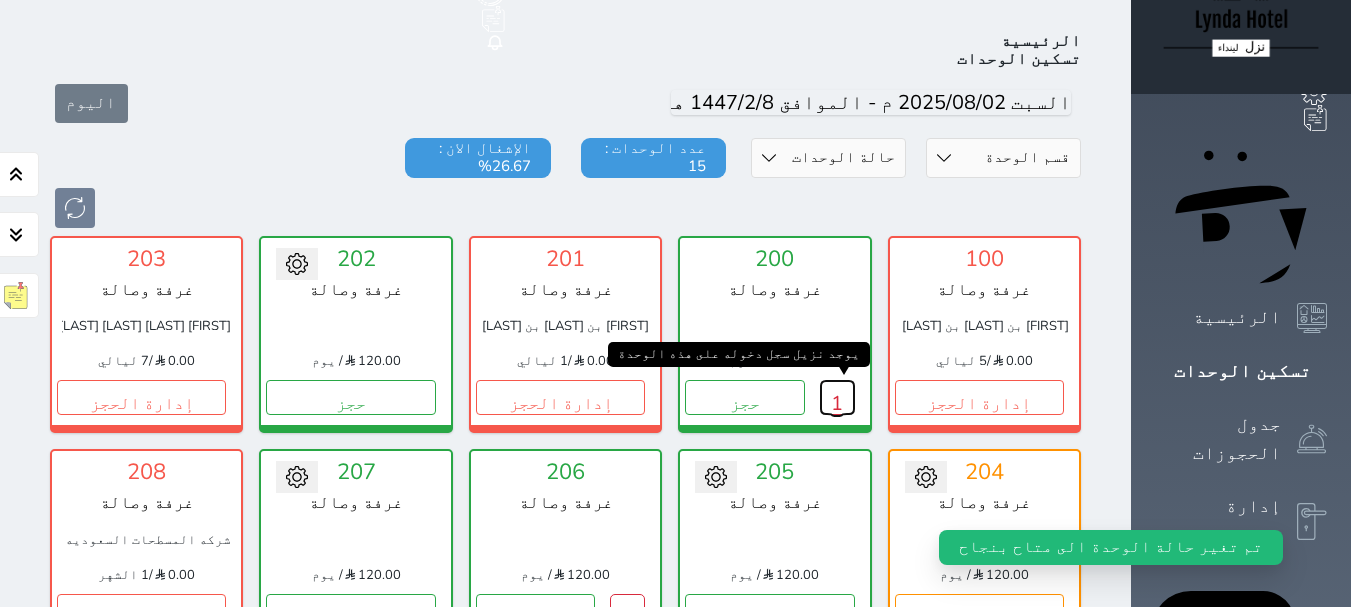 click on "1" at bounding box center [837, 397] 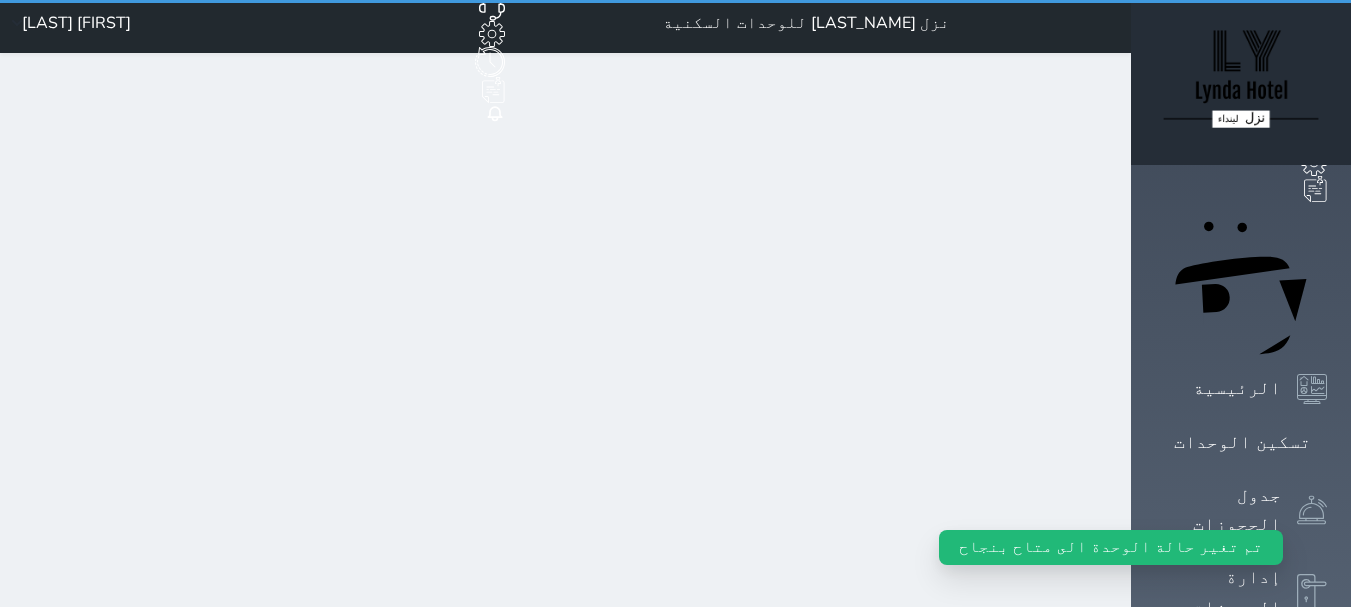scroll, scrollTop: 0, scrollLeft: 0, axis: both 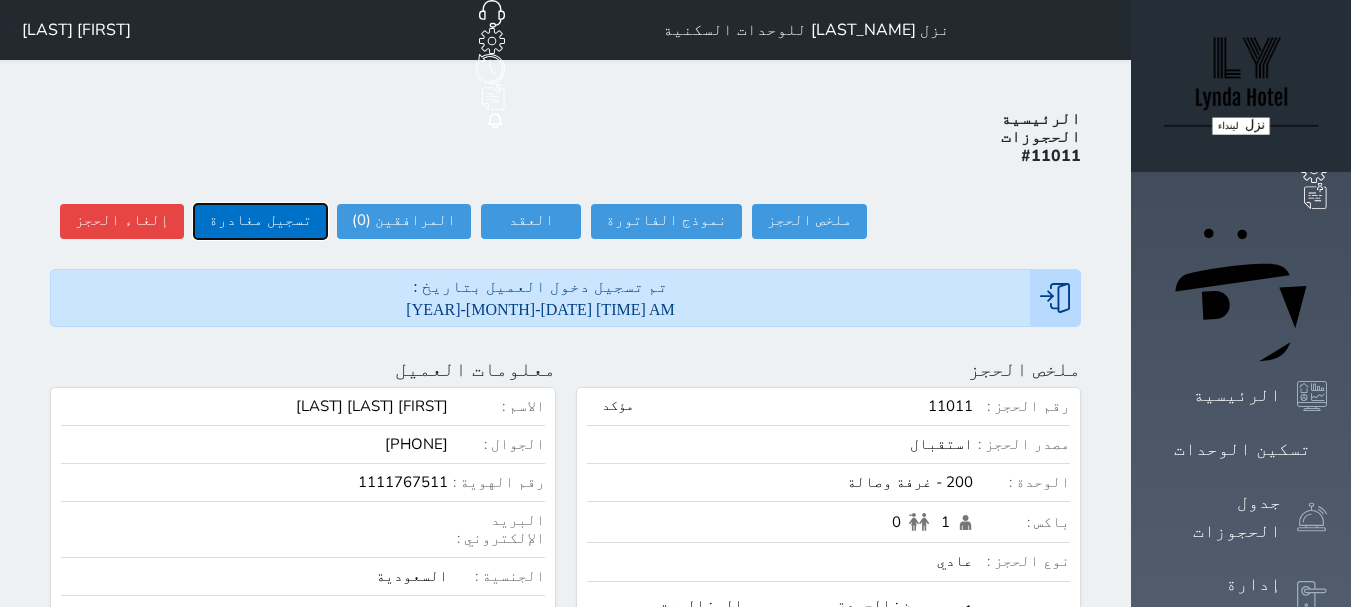 click on "تسجيل مغادرة" at bounding box center [260, 221] 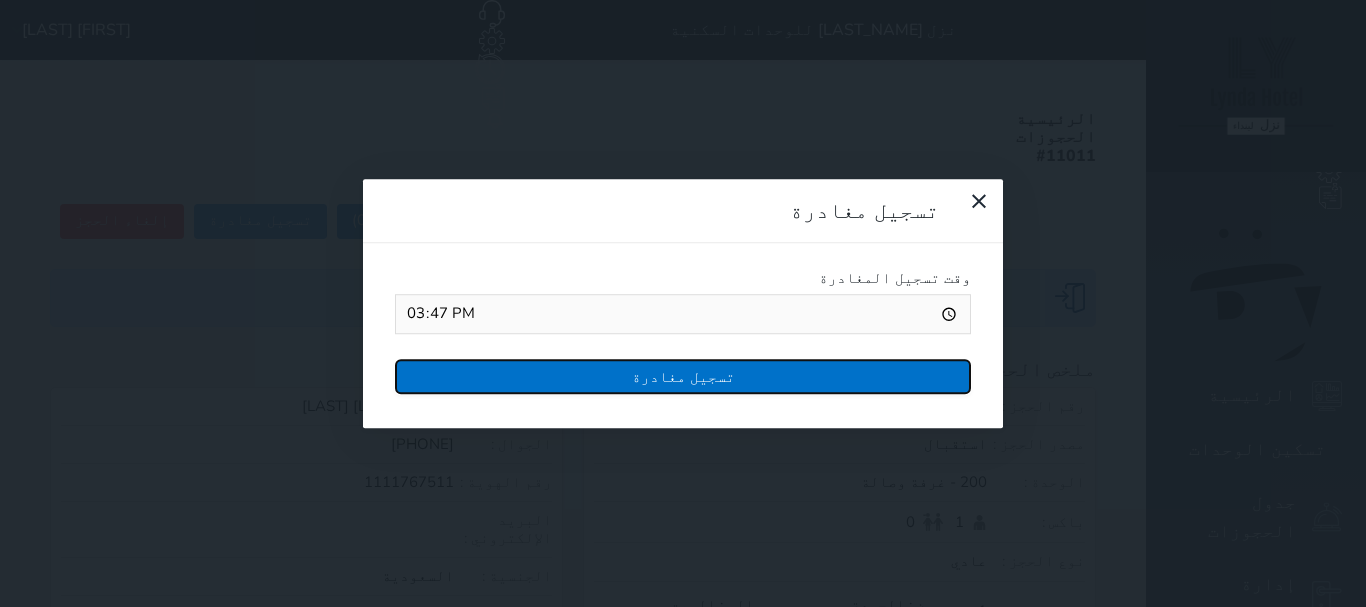 click on "تسجيل مغادرة" at bounding box center [683, 376] 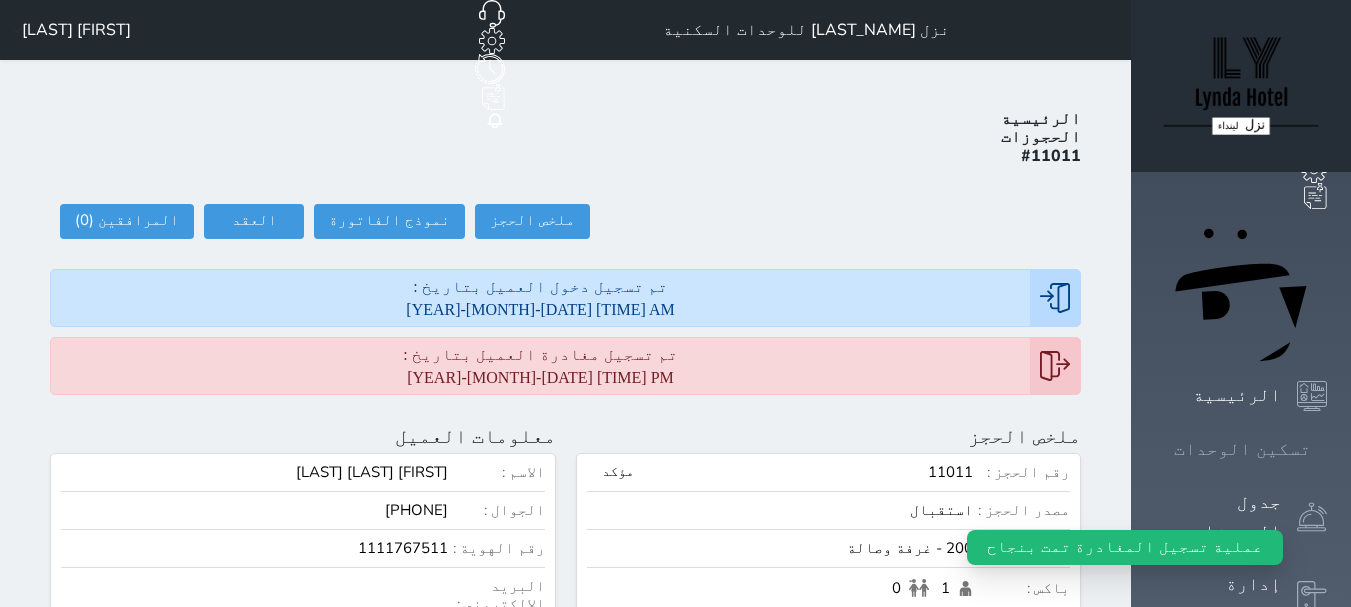 click 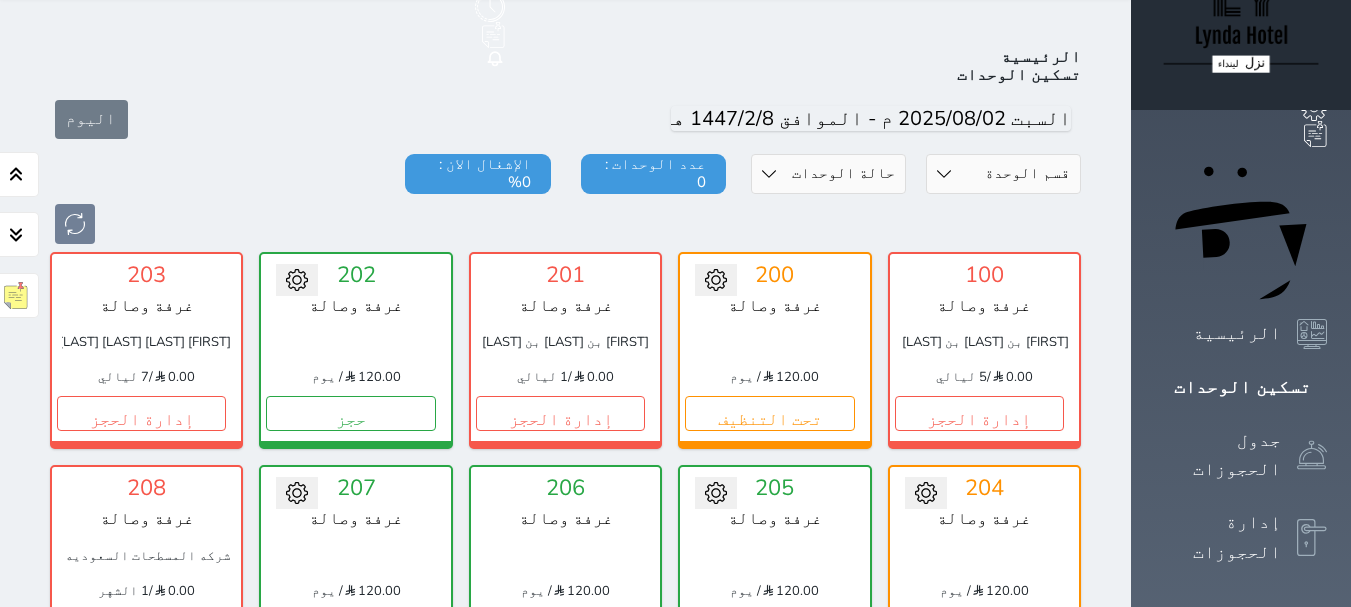 scroll, scrollTop: 78, scrollLeft: 0, axis: vertical 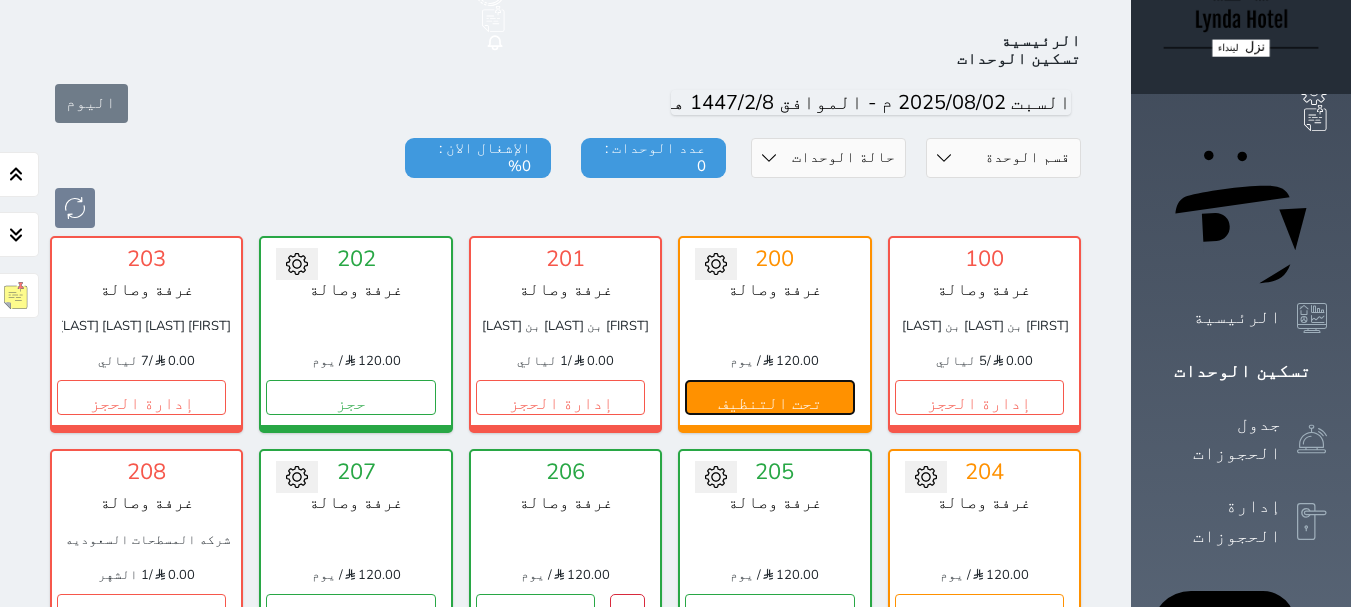click on "تحت التنظيف" at bounding box center (769, 397) 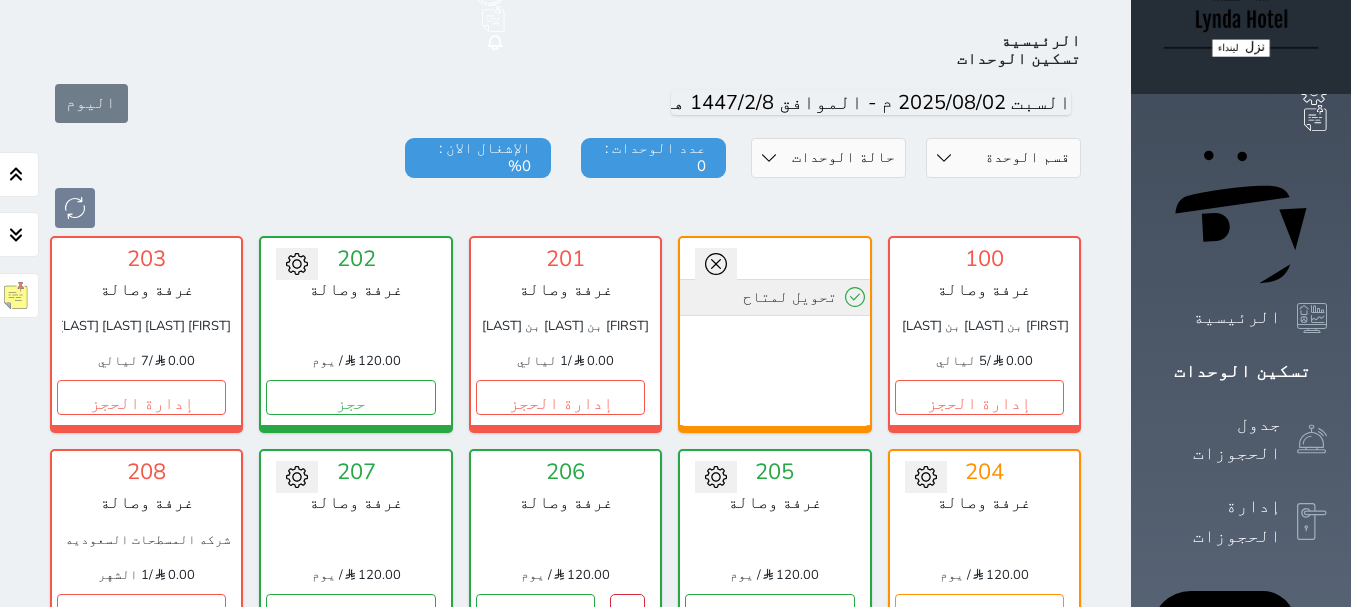 click on "تحويل لمتاح" at bounding box center (774, 297) 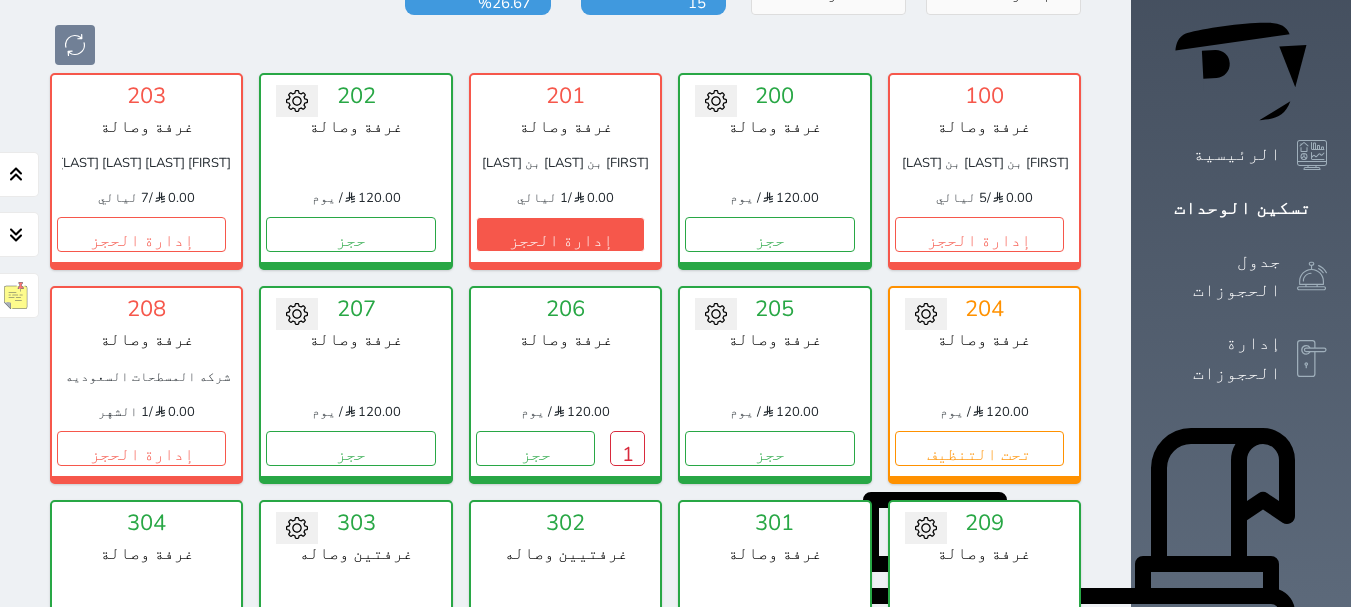 scroll, scrollTop: 278, scrollLeft: 0, axis: vertical 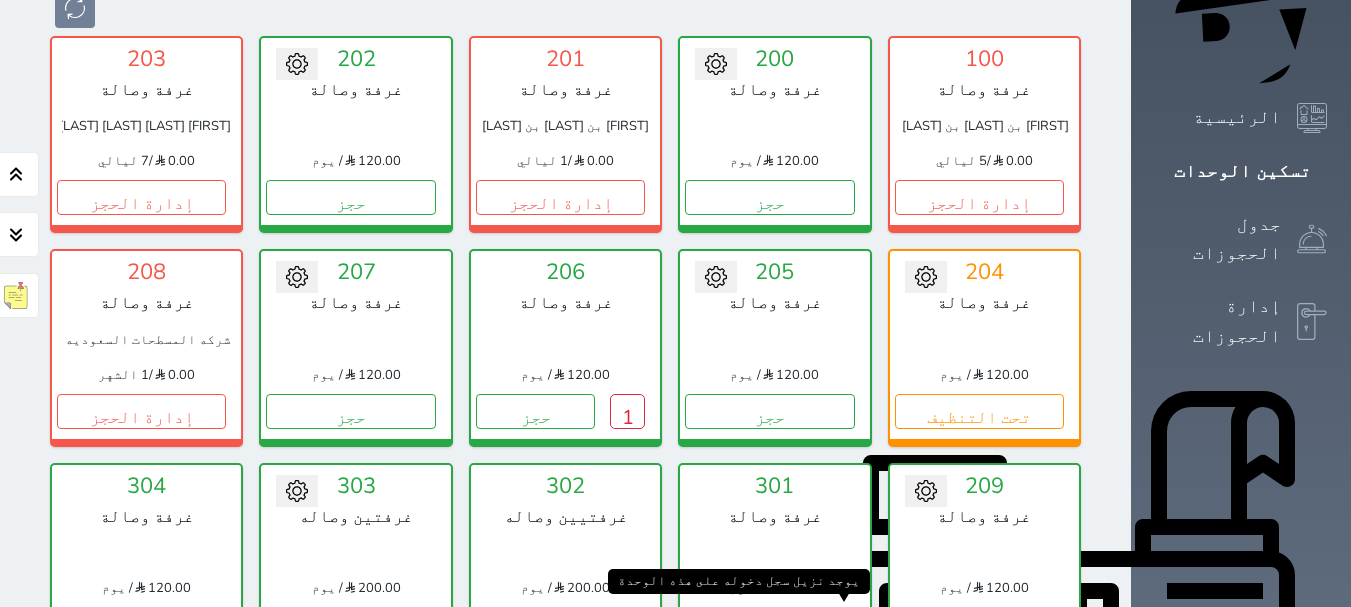 click on "1" at bounding box center [837, 624] 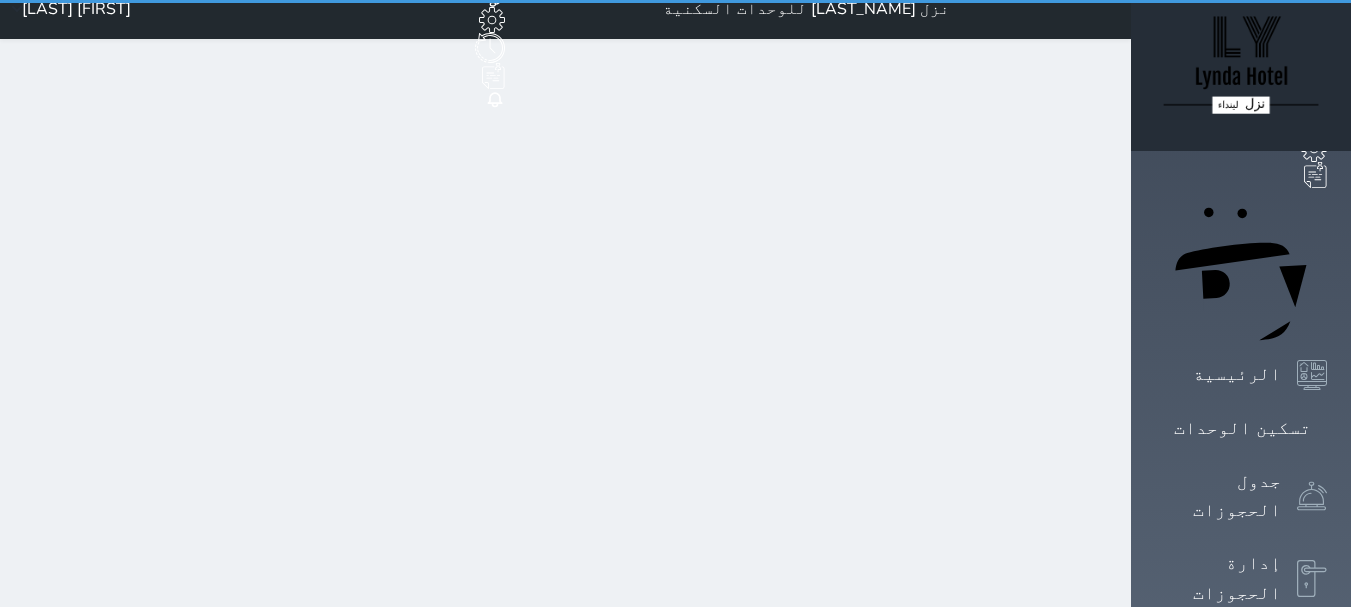scroll, scrollTop: 0, scrollLeft: 0, axis: both 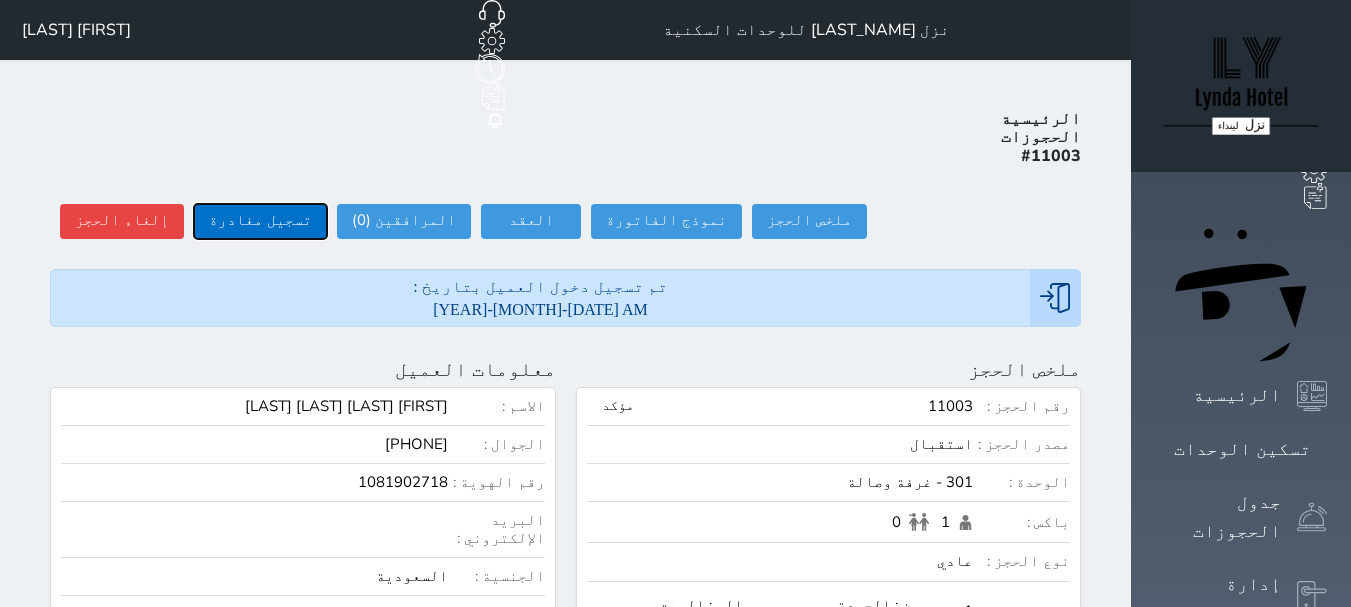 click on "تسجيل مغادرة" at bounding box center (260, 221) 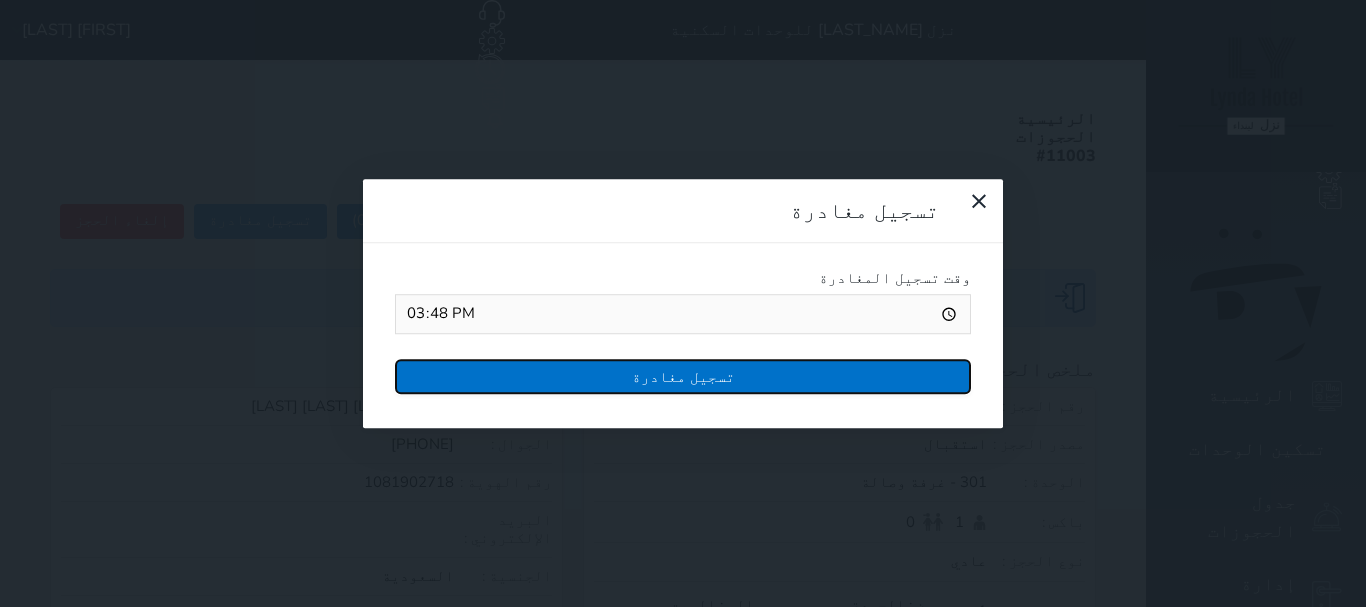 click on "تسجيل مغادرة" at bounding box center [683, 376] 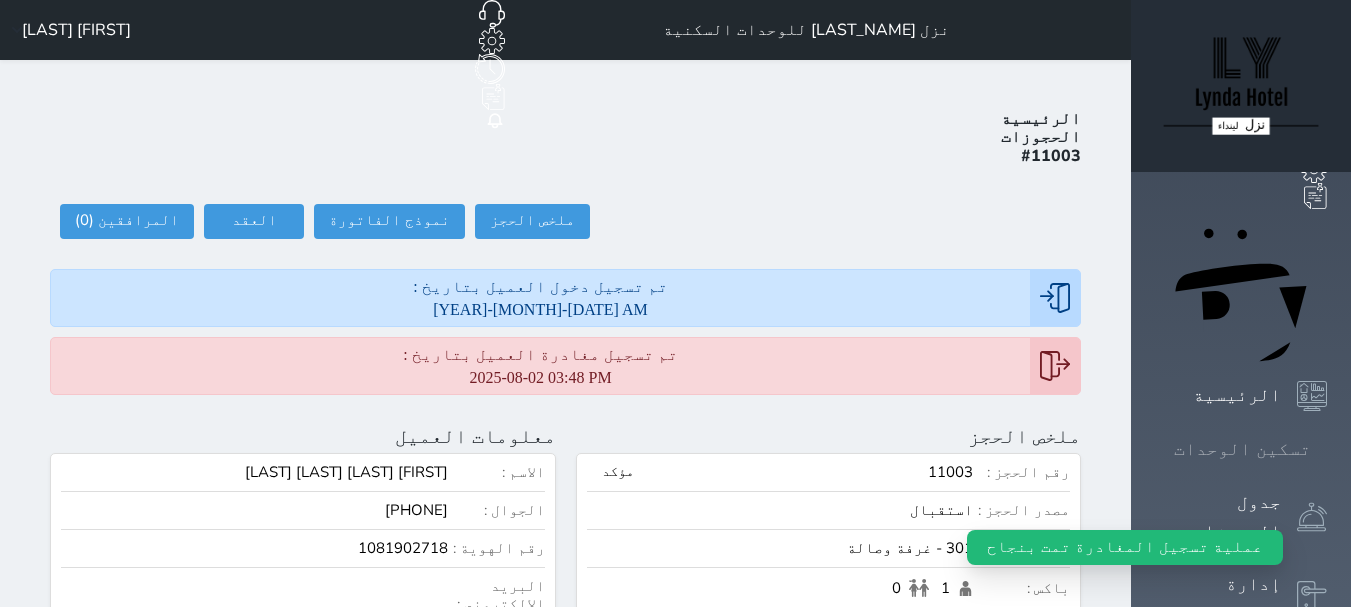click 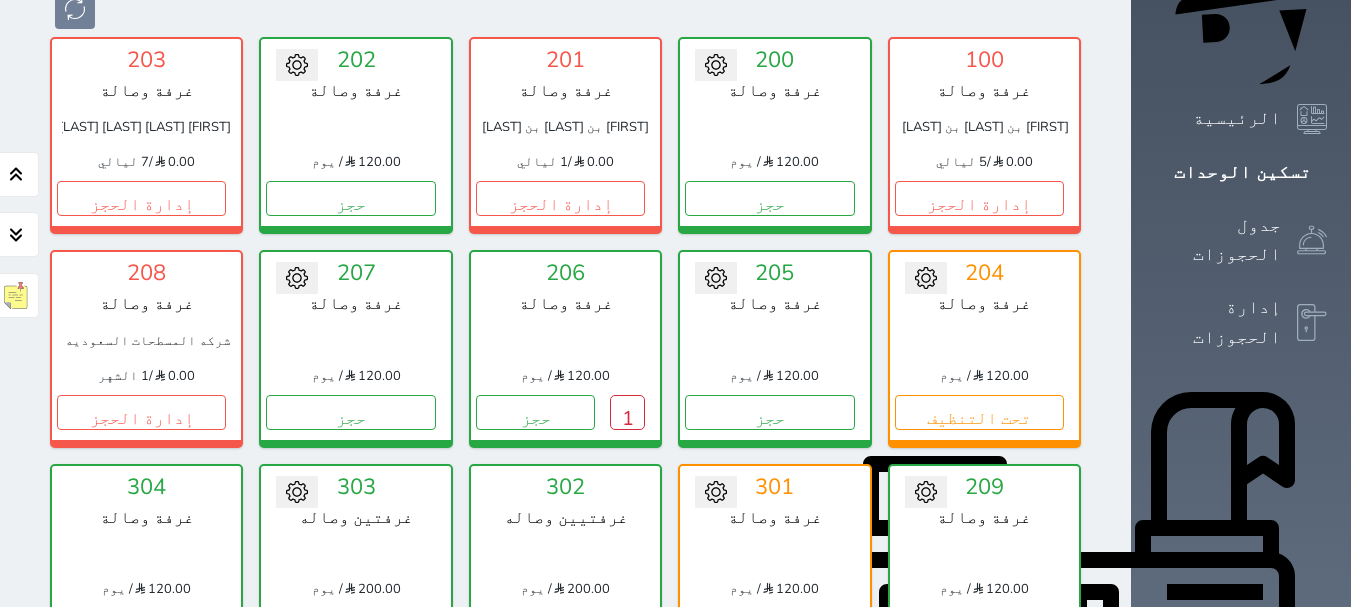 scroll, scrollTop: 278, scrollLeft: 0, axis: vertical 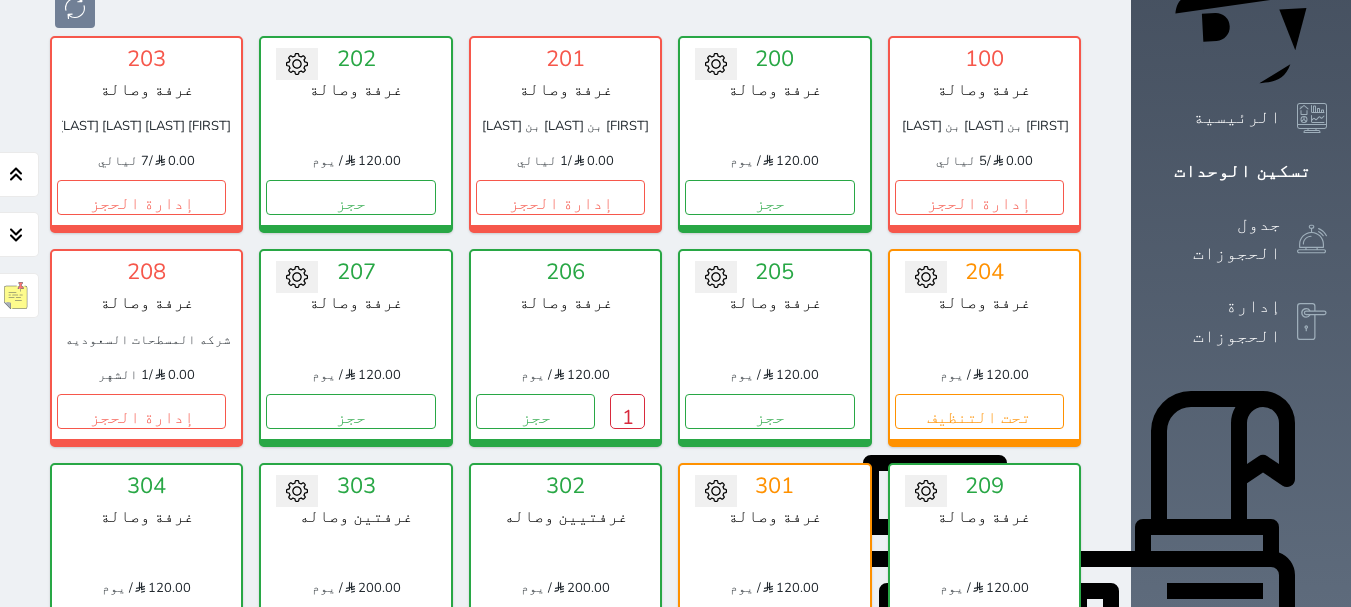 click on "تحت التنظيف" at bounding box center [769, 624] 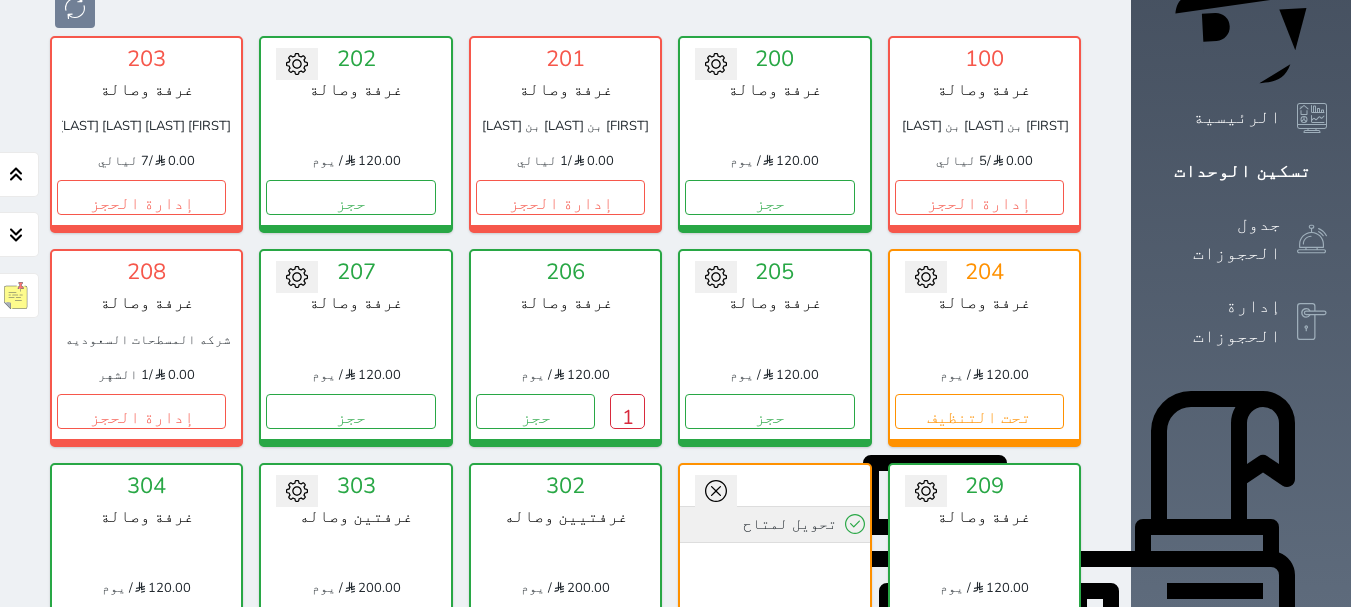 click on "تحويل لمتاح" at bounding box center (774, 524) 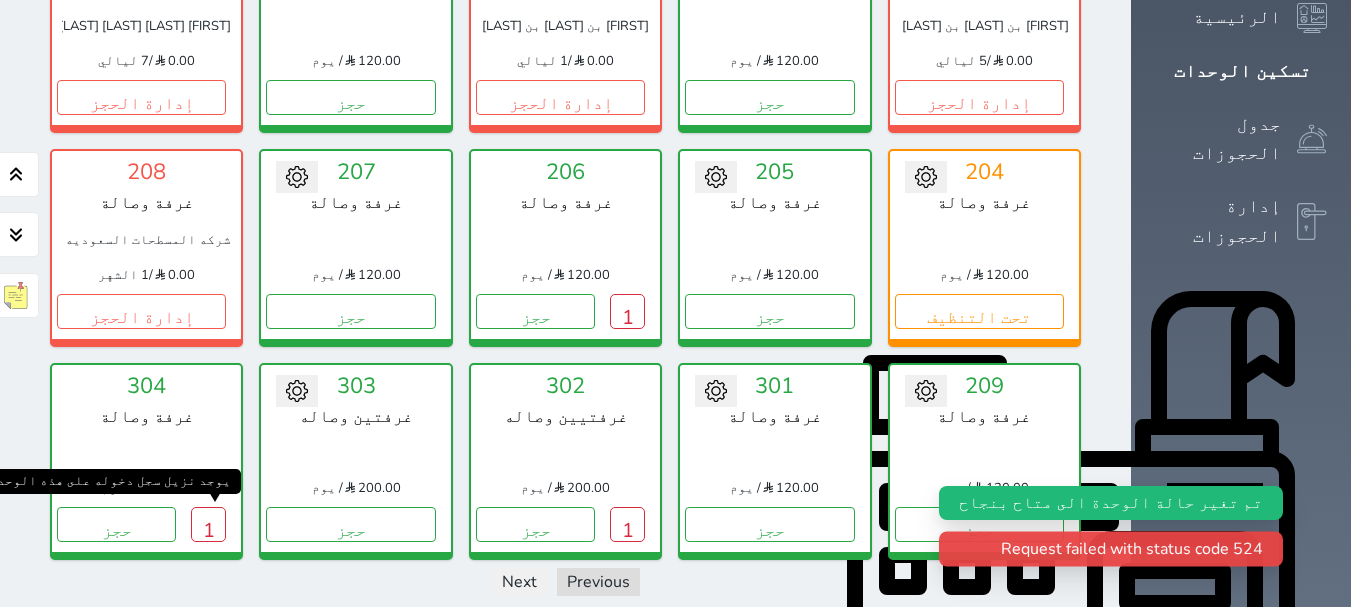 scroll, scrollTop: 478, scrollLeft: 0, axis: vertical 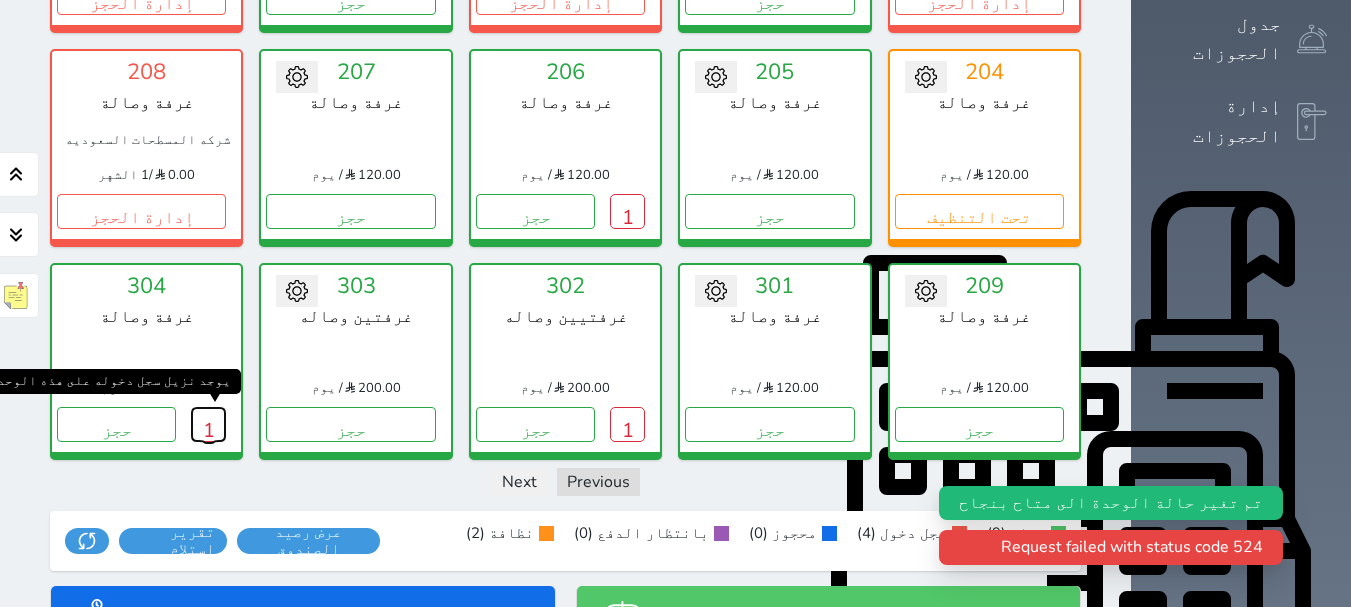 click on "1" at bounding box center [208, 424] 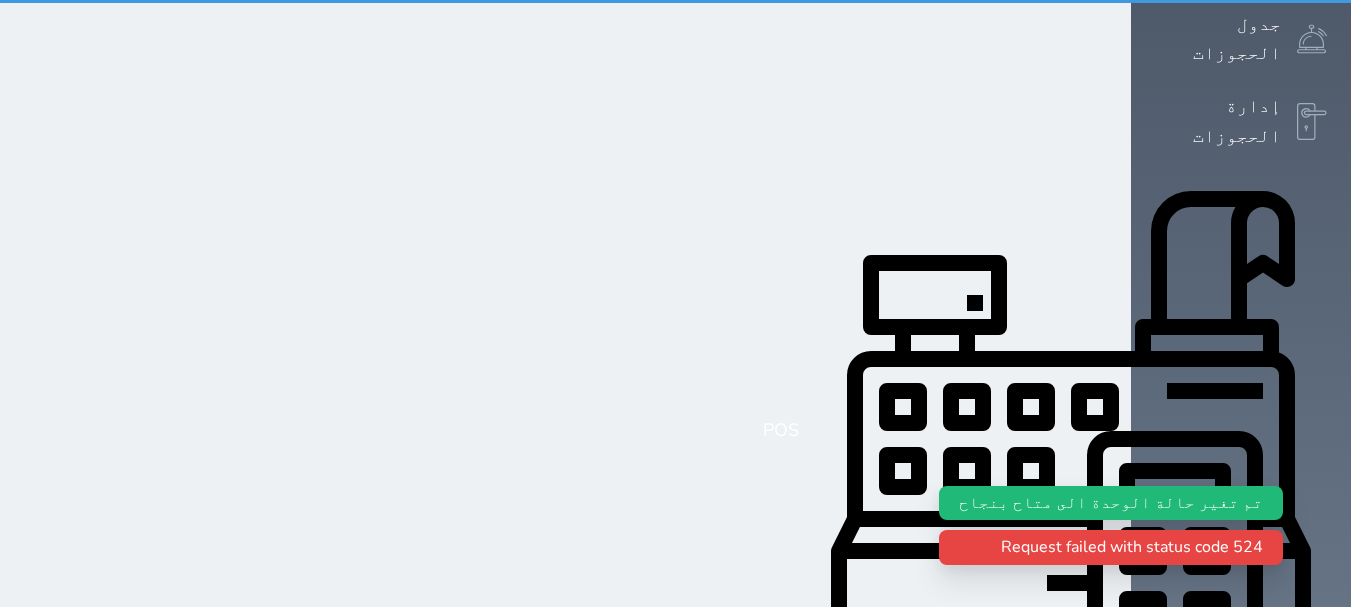 scroll, scrollTop: 0, scrollLeft: 0, axis: both 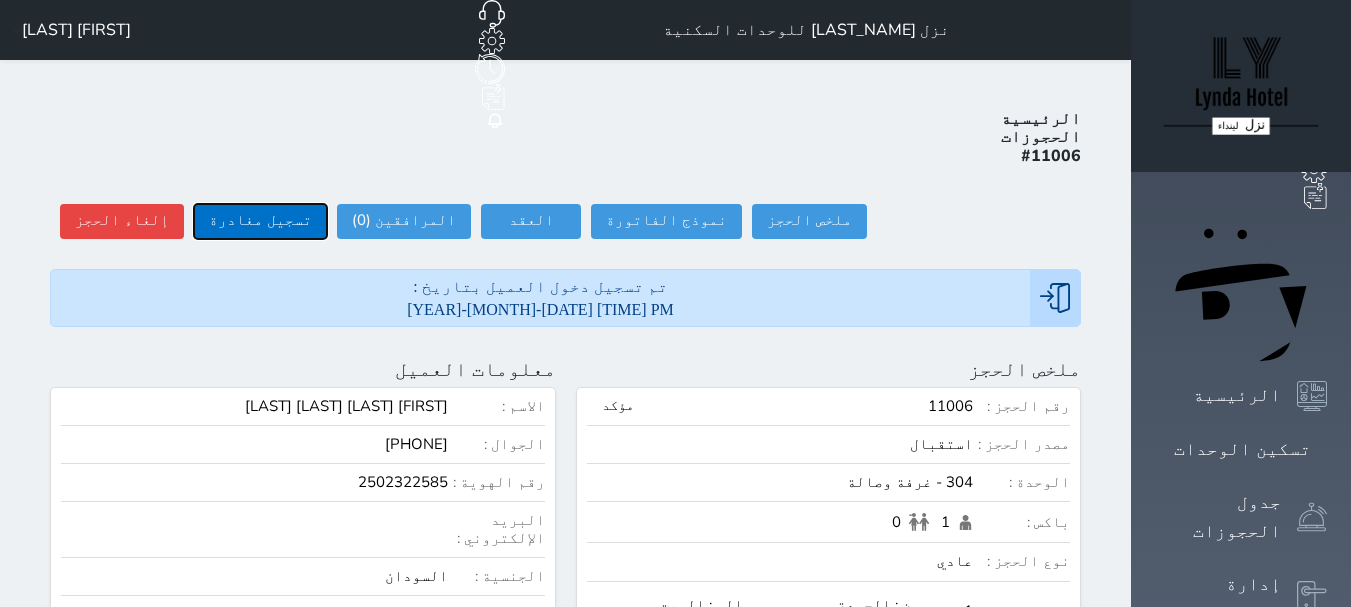click on "تسجيل مغادرة" at bounding box center (260, 221) 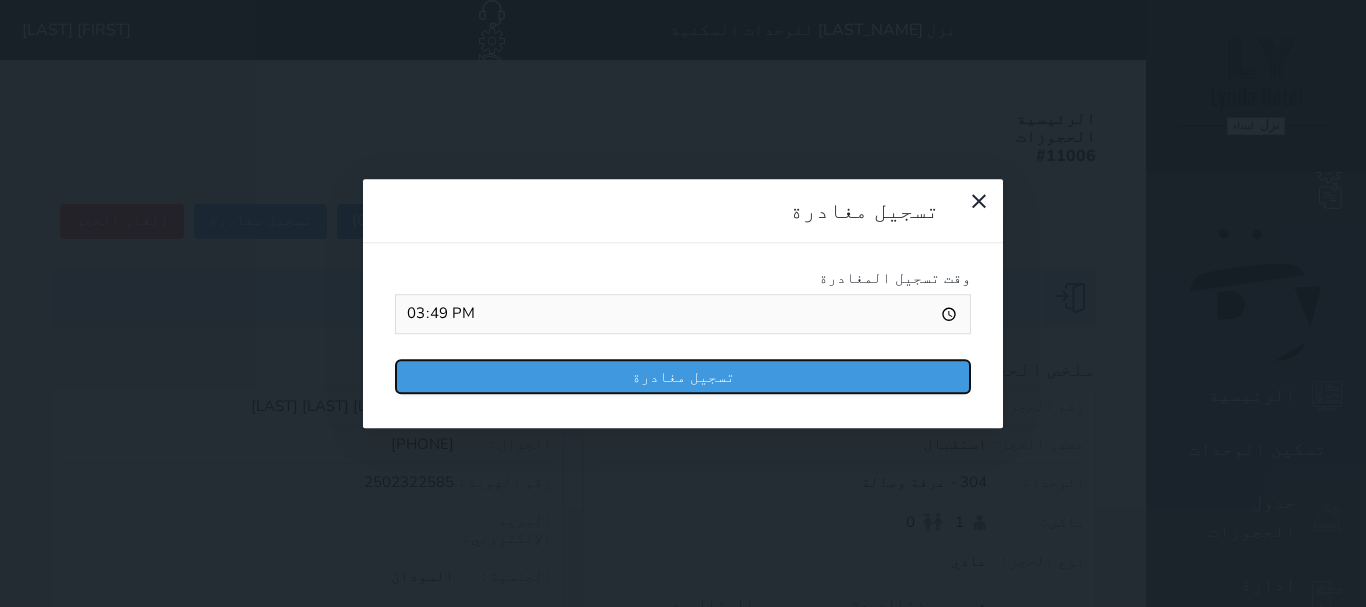 click on "تسجيل مغادرة" at bounding box center [683, 376] 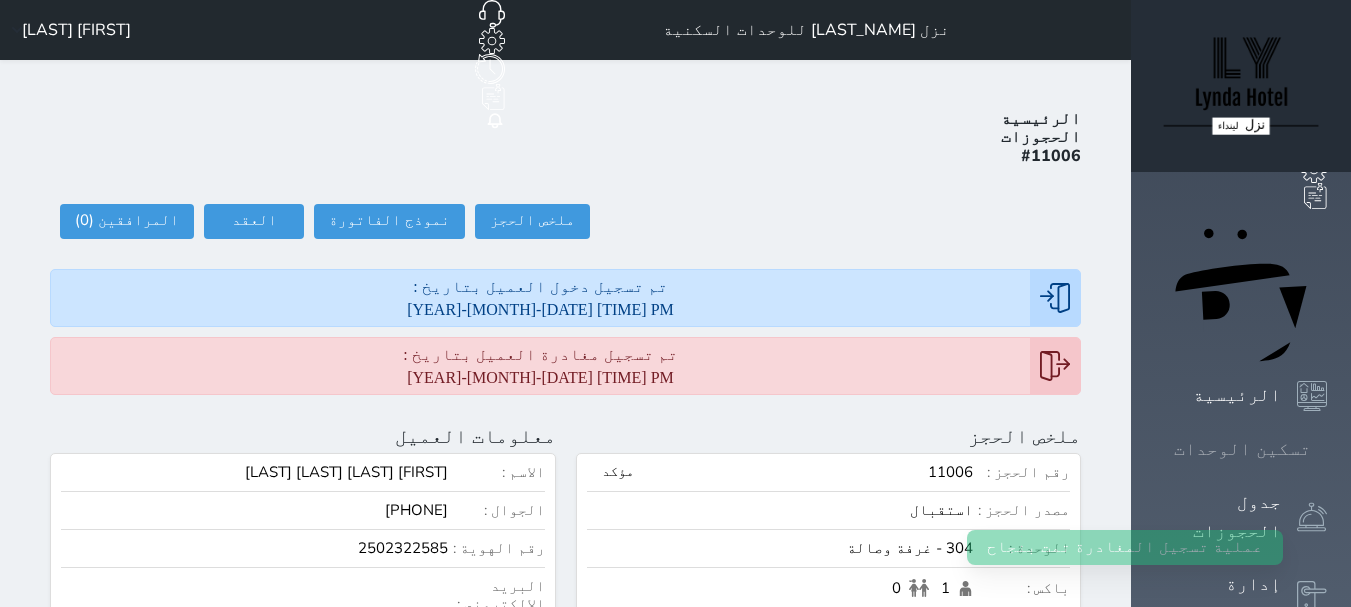 click 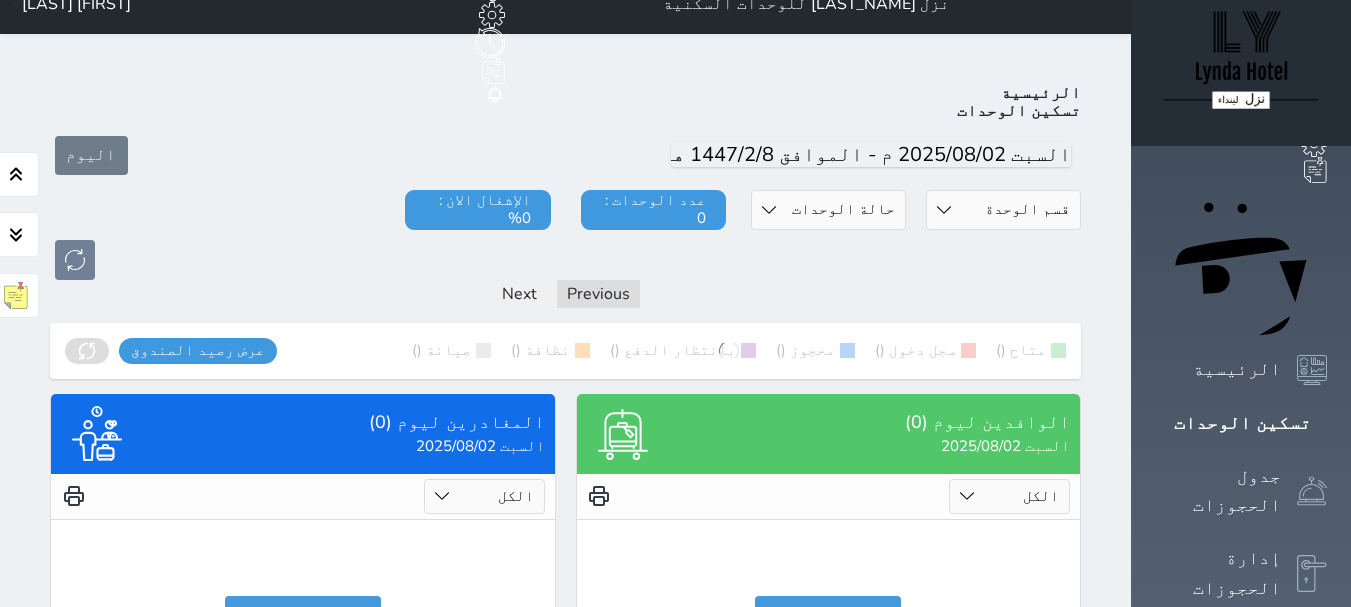 scroll, scrollTop: 0, scrollLeft: 0, axis: both 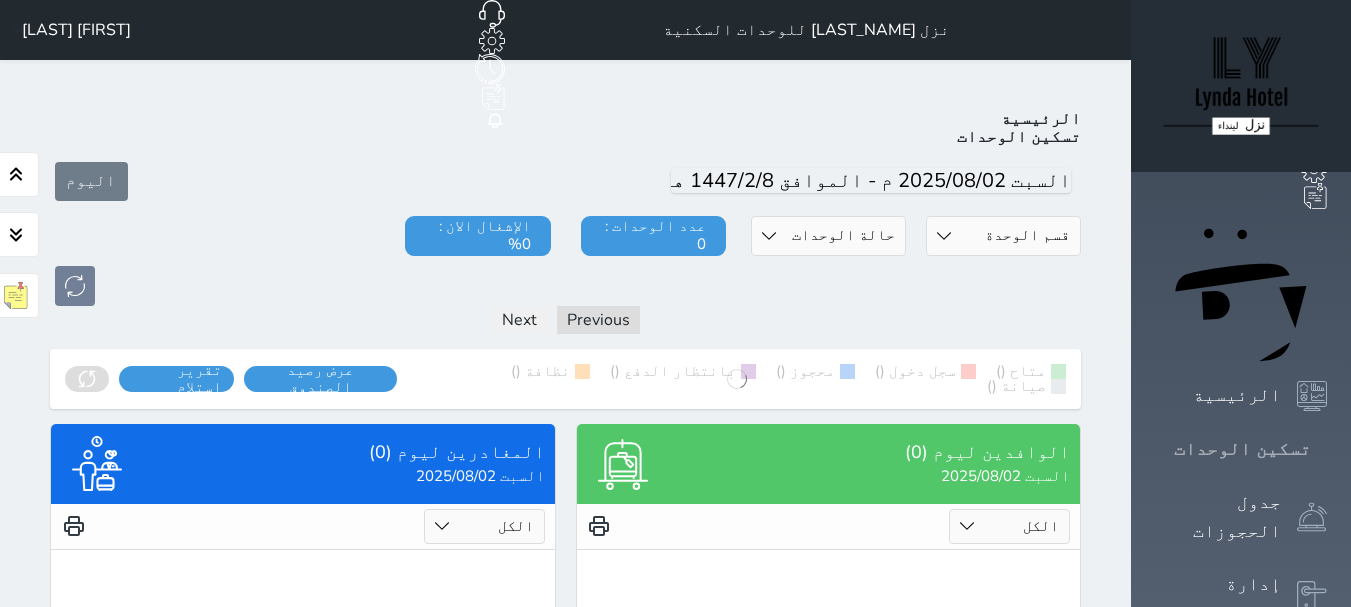 click 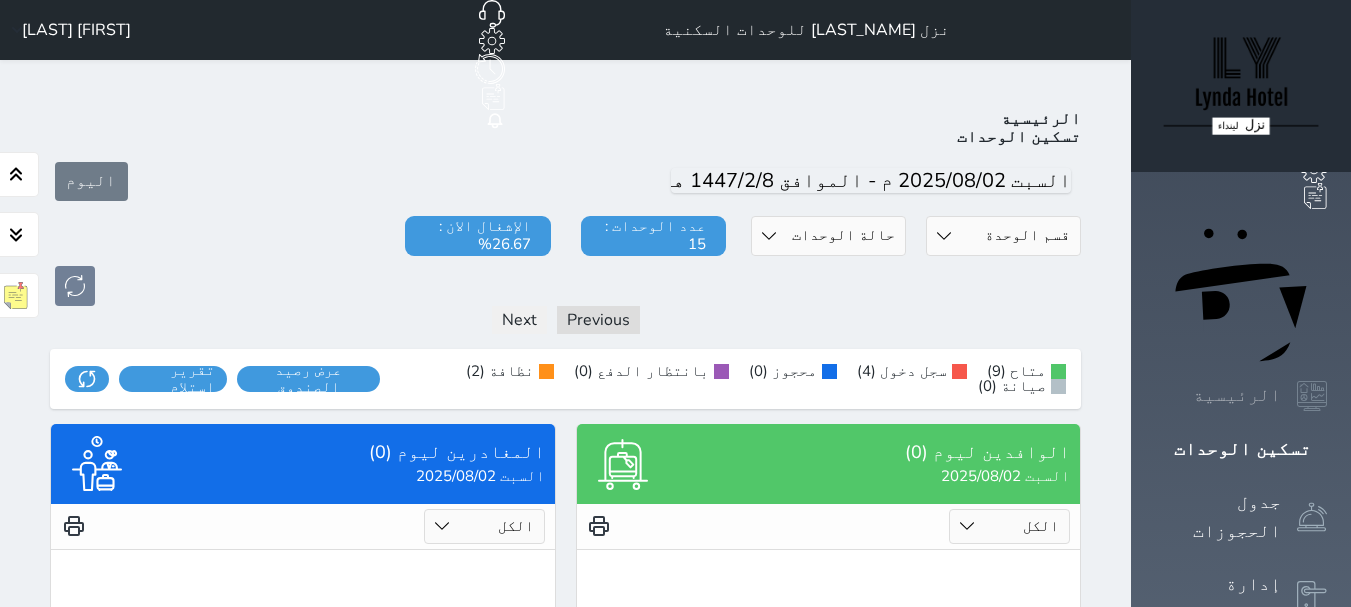 click 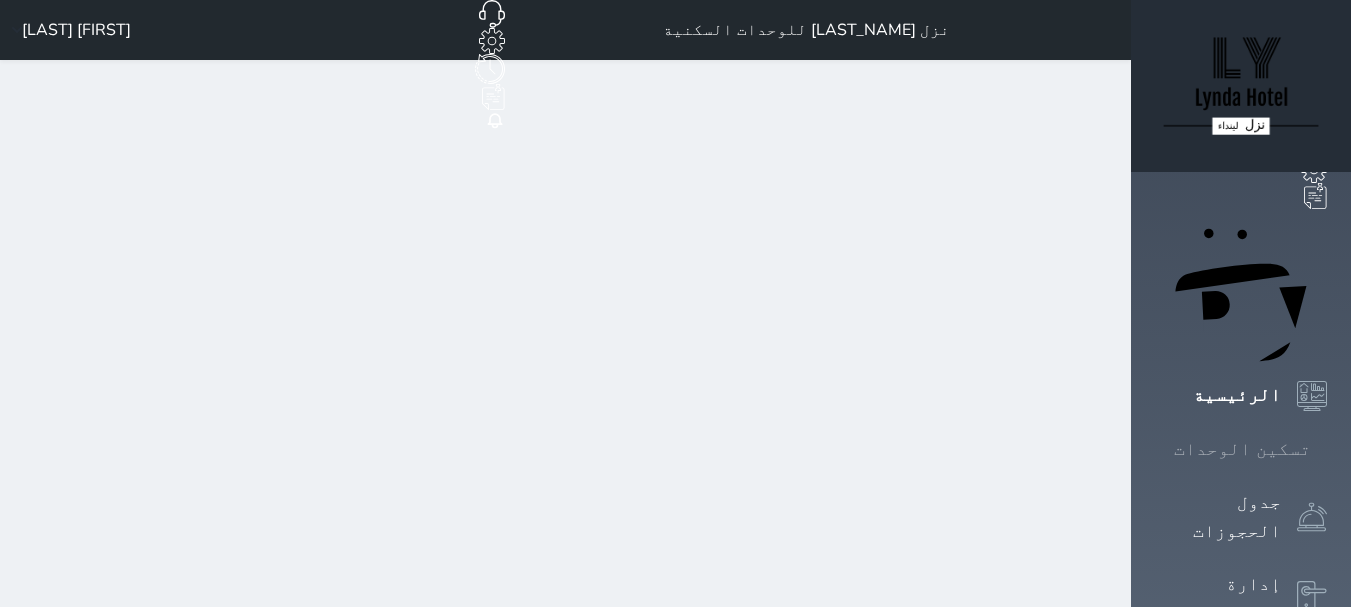 click 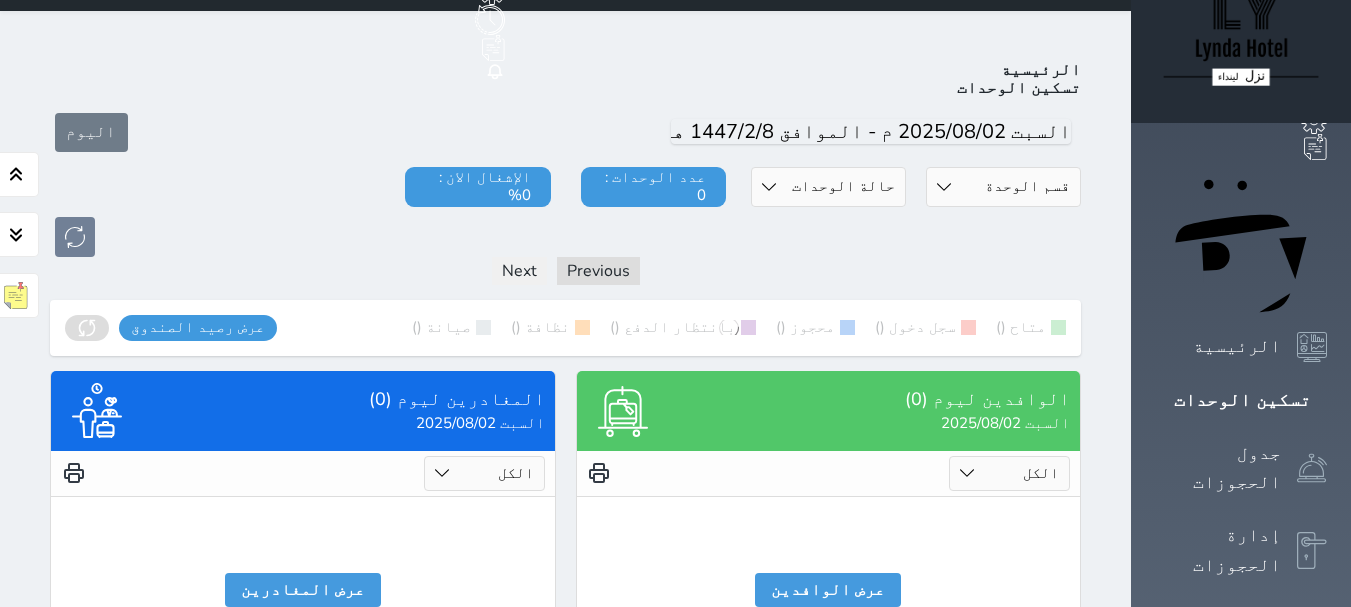 scroll, scrollTop: 0, scrollLeft: 0, axis: both 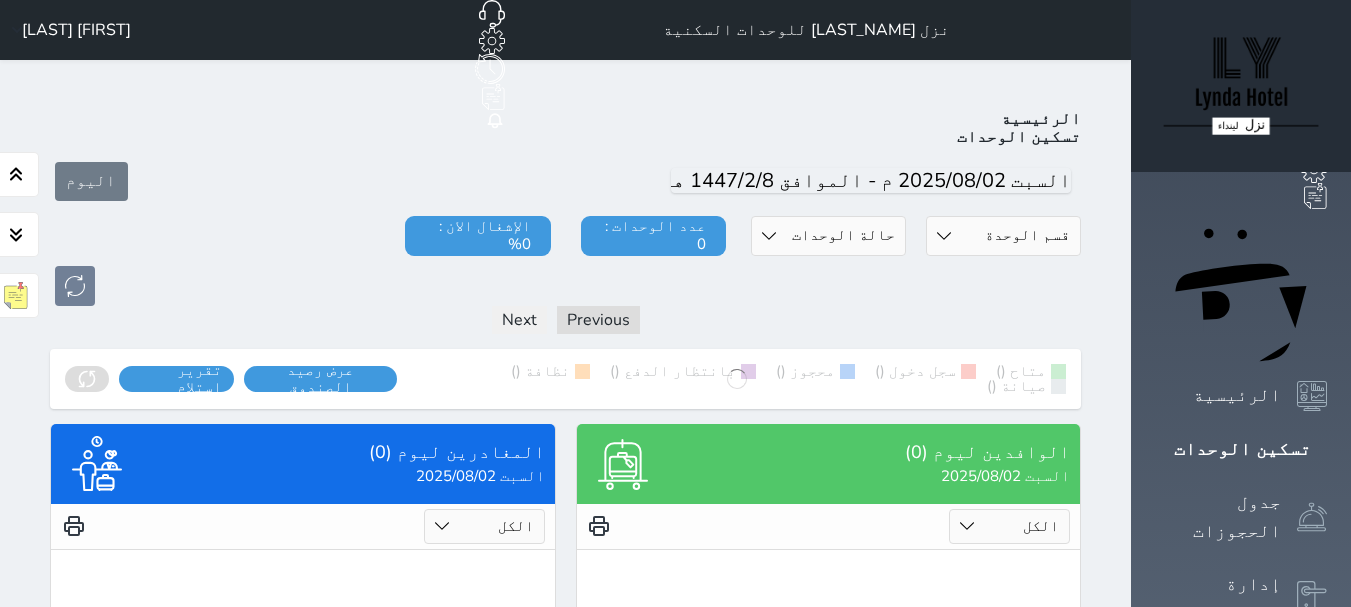 click at bounding box center [1241, 86] 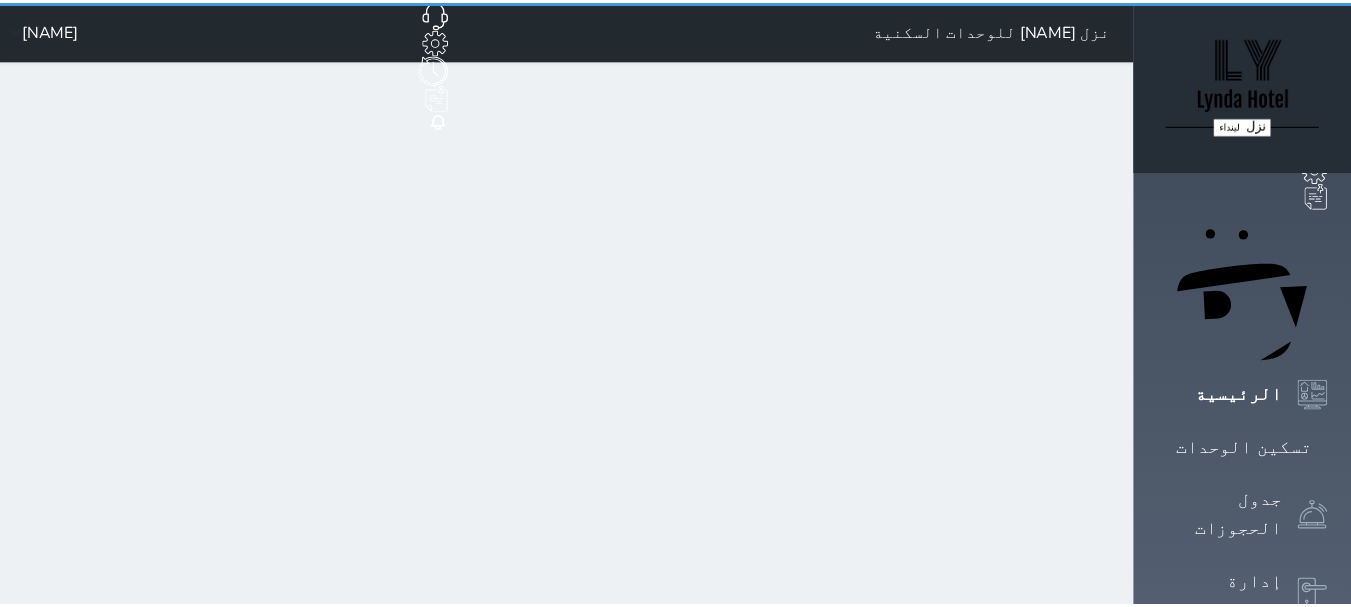 scroll, scrollTop: 0, scrollLeft: 0, axis: both 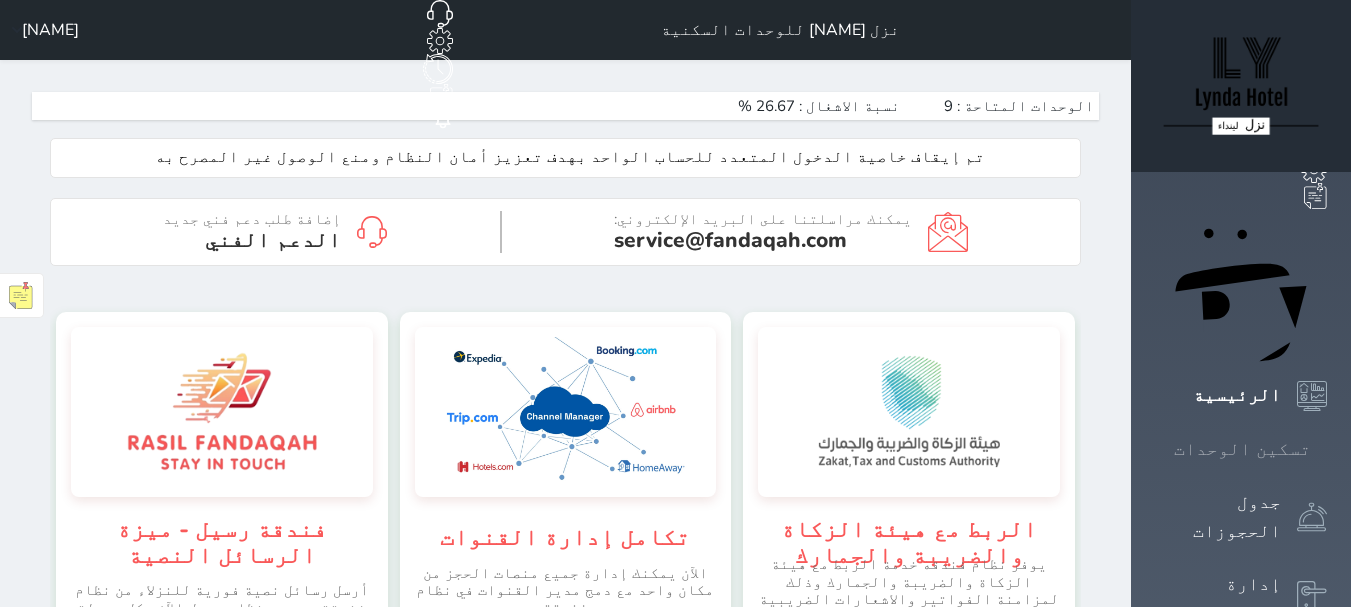 click 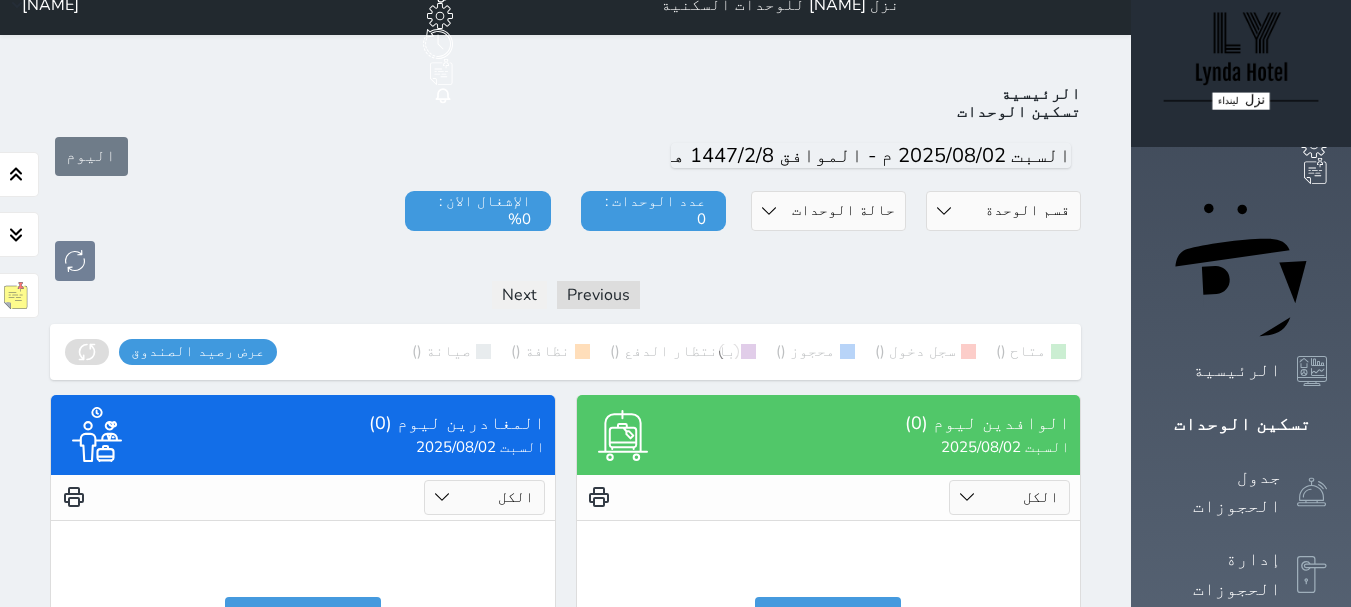 scroll, scrollTop: 0, scrollLeft: 0, axis: both 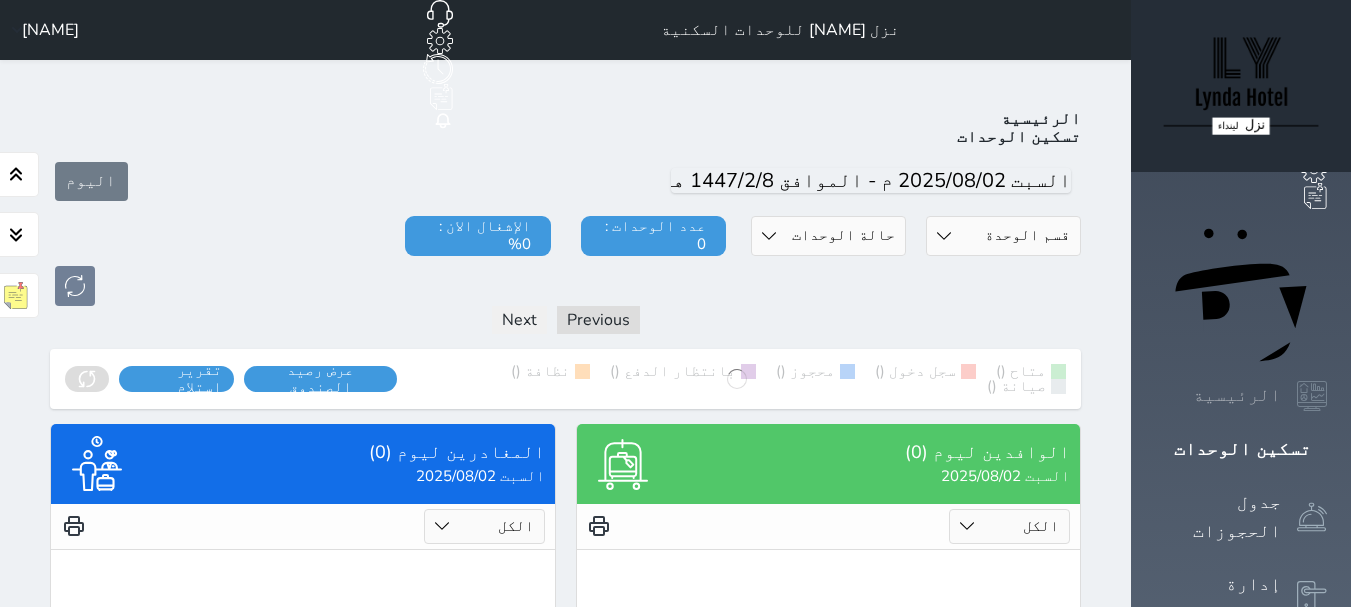 click 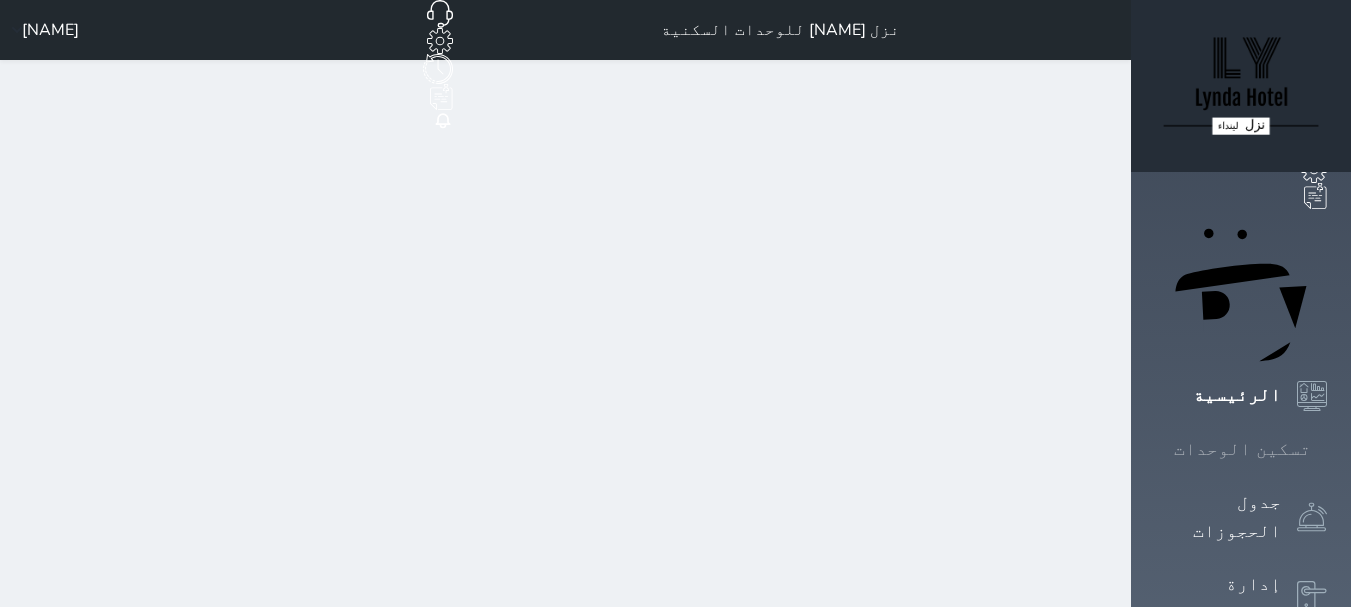 click 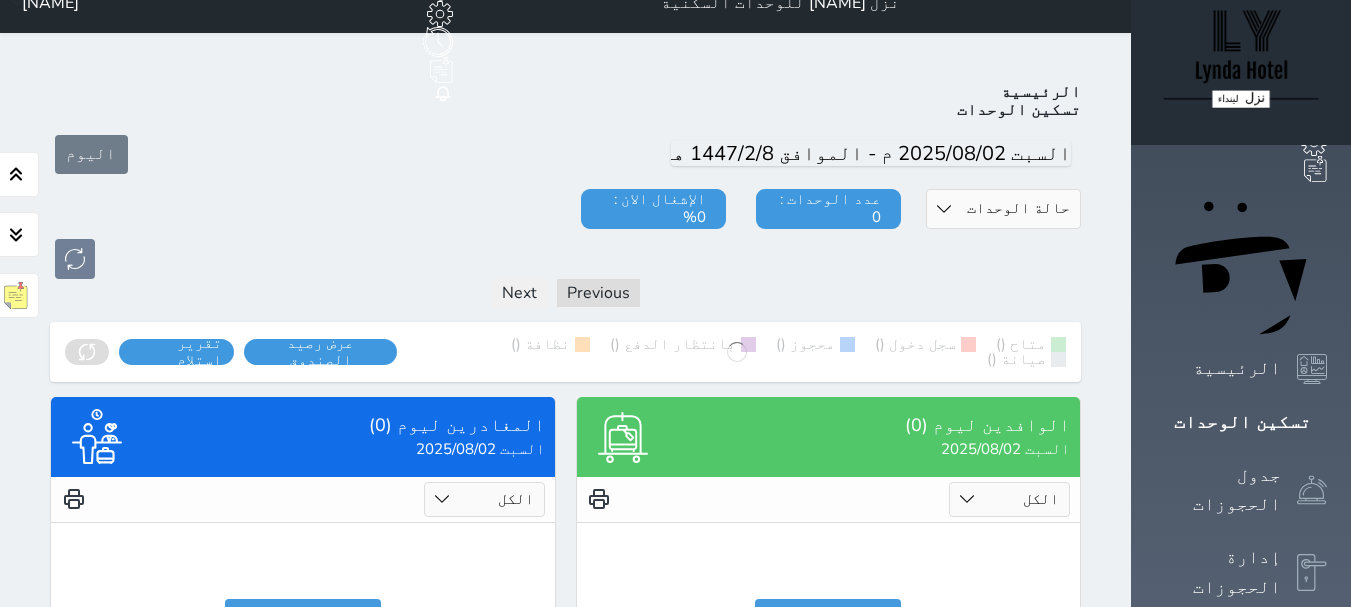 scroll, scrollTop: 0, scrollLeft: 0, axis: both 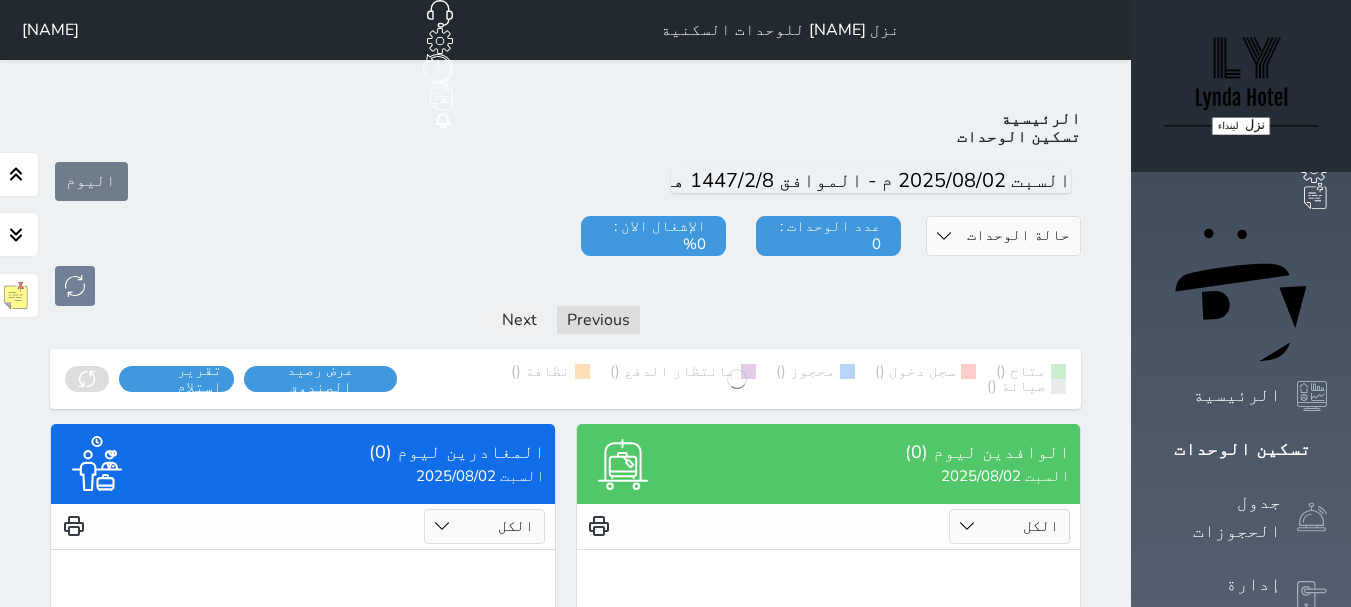 click at bounding box center (1241, 86) 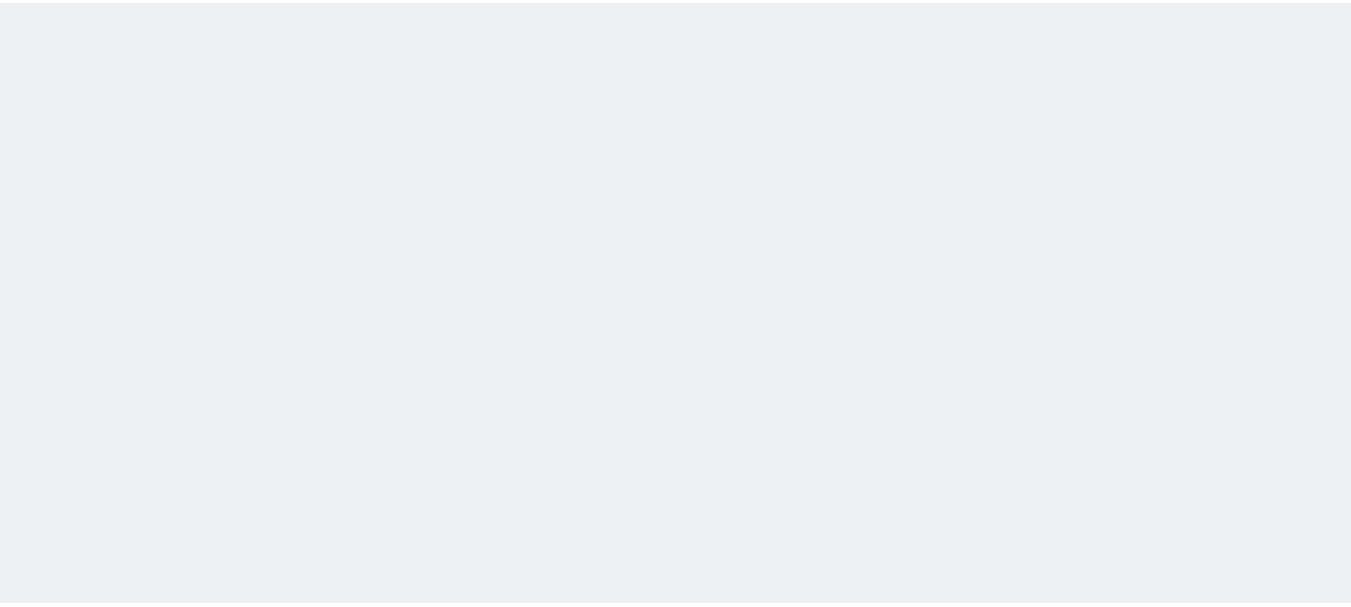 scroll, scrollTop: 0, scrollLeft: 0, axis: both 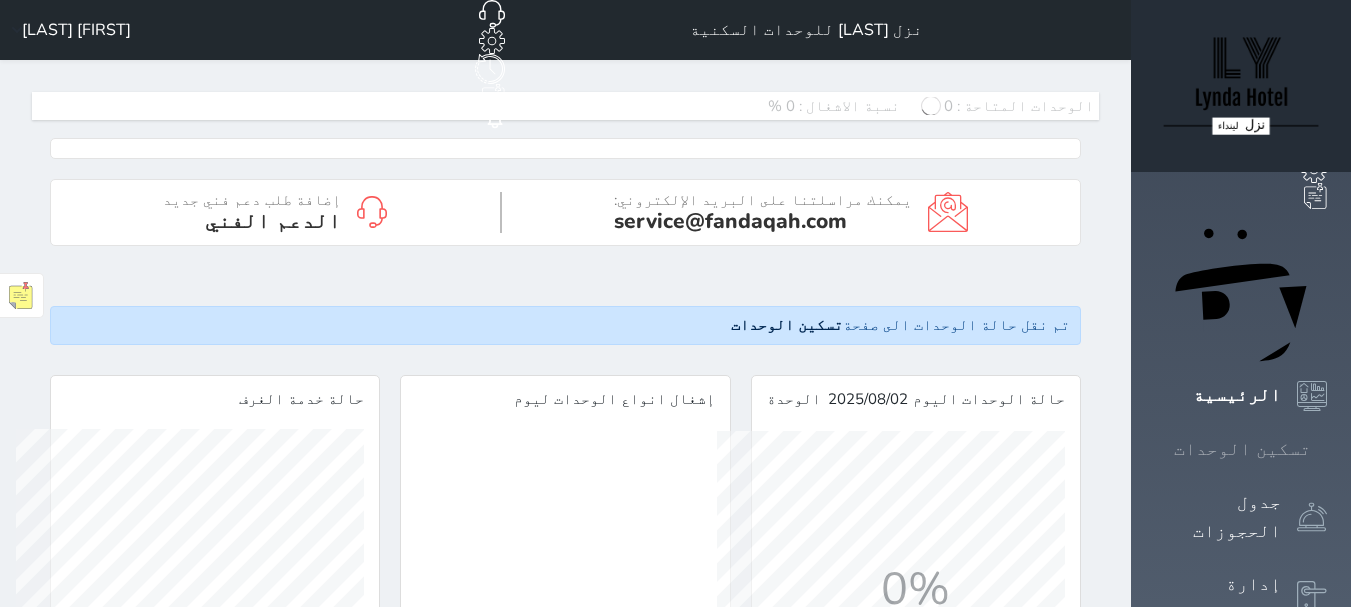 click 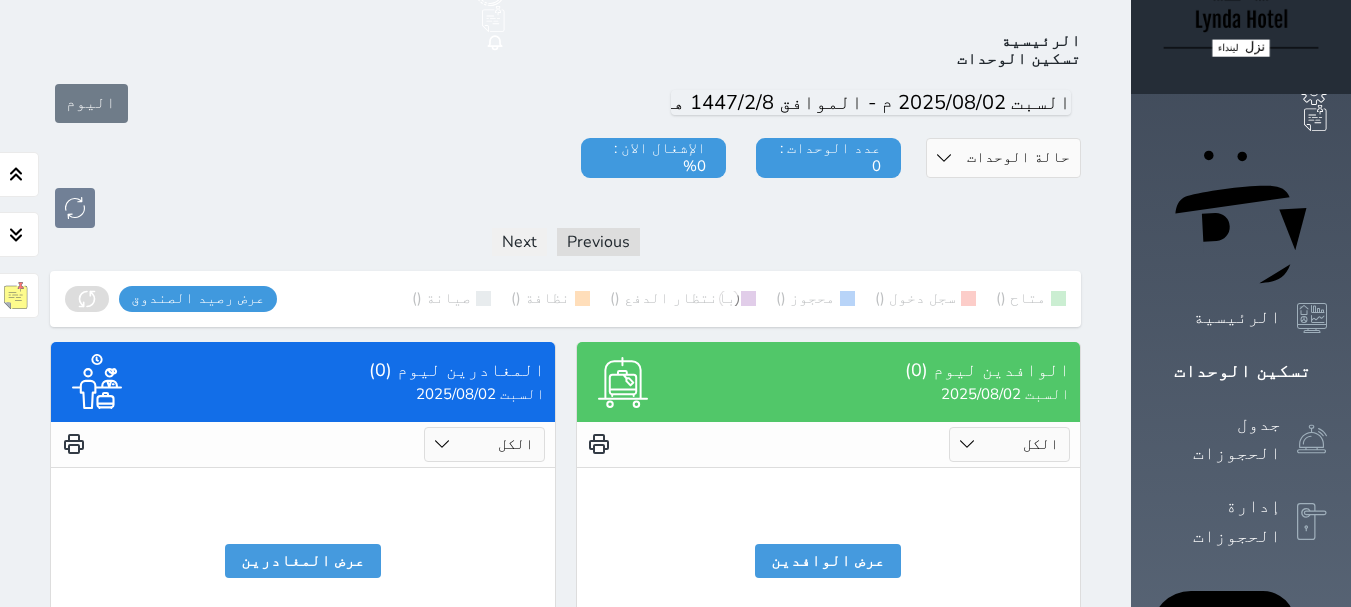 scroll, scrollTop: 0, scrollLeft: 0, axis: both 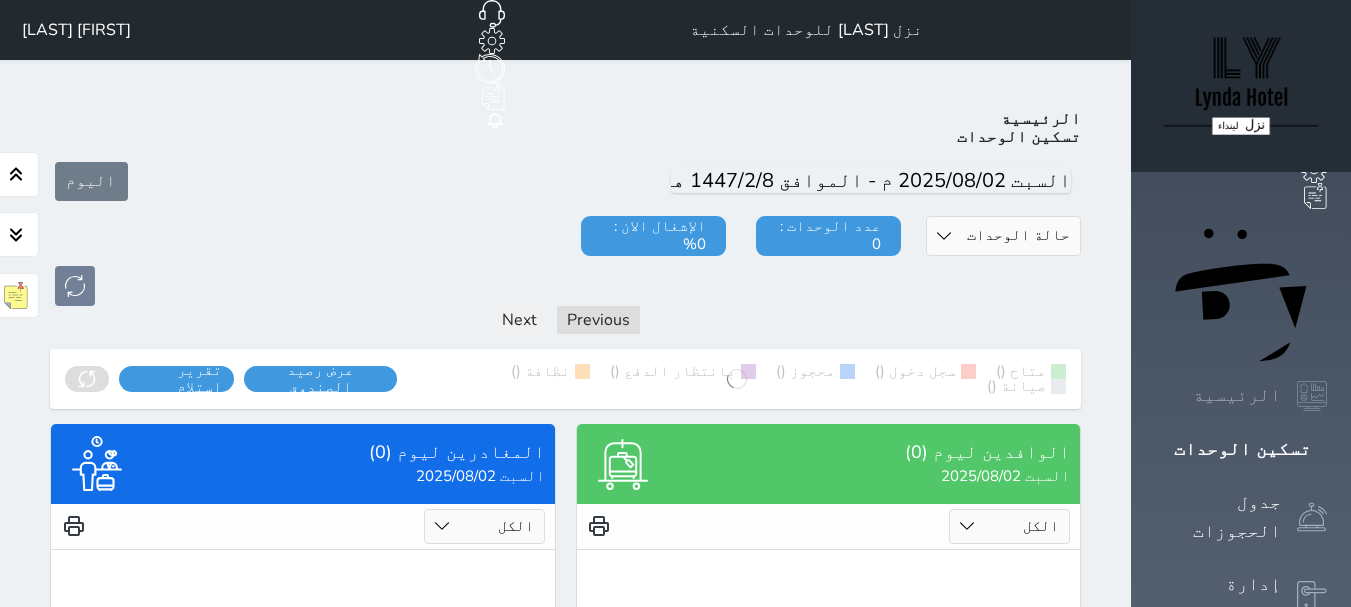 click 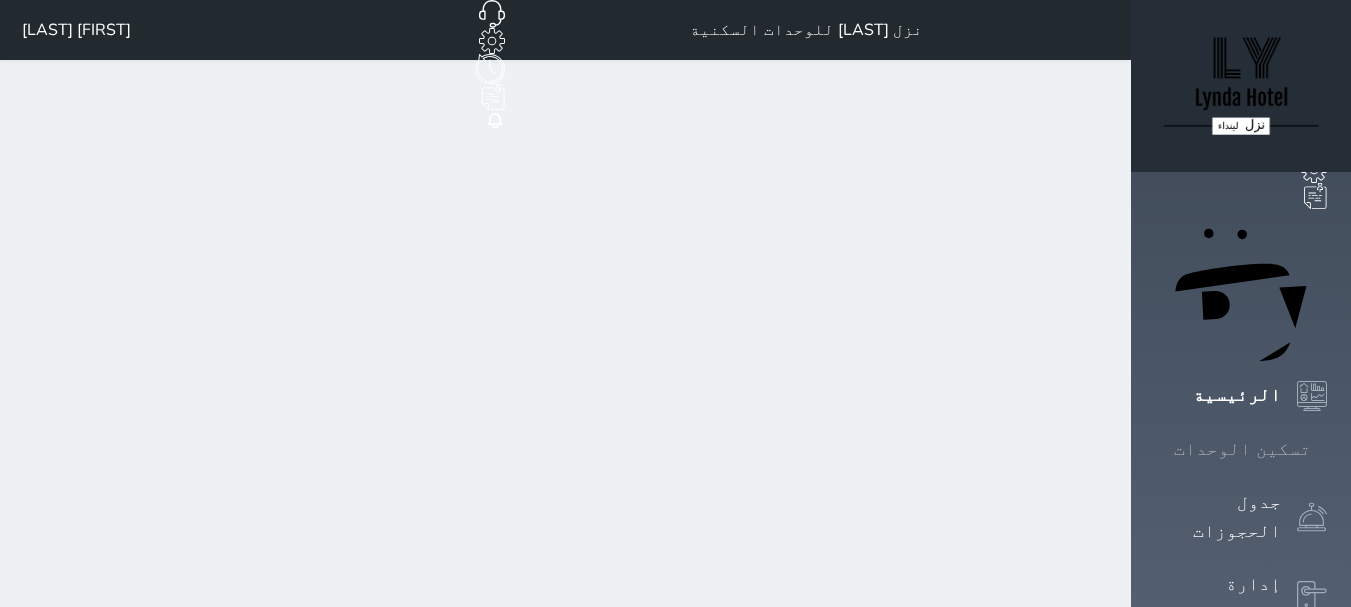 click 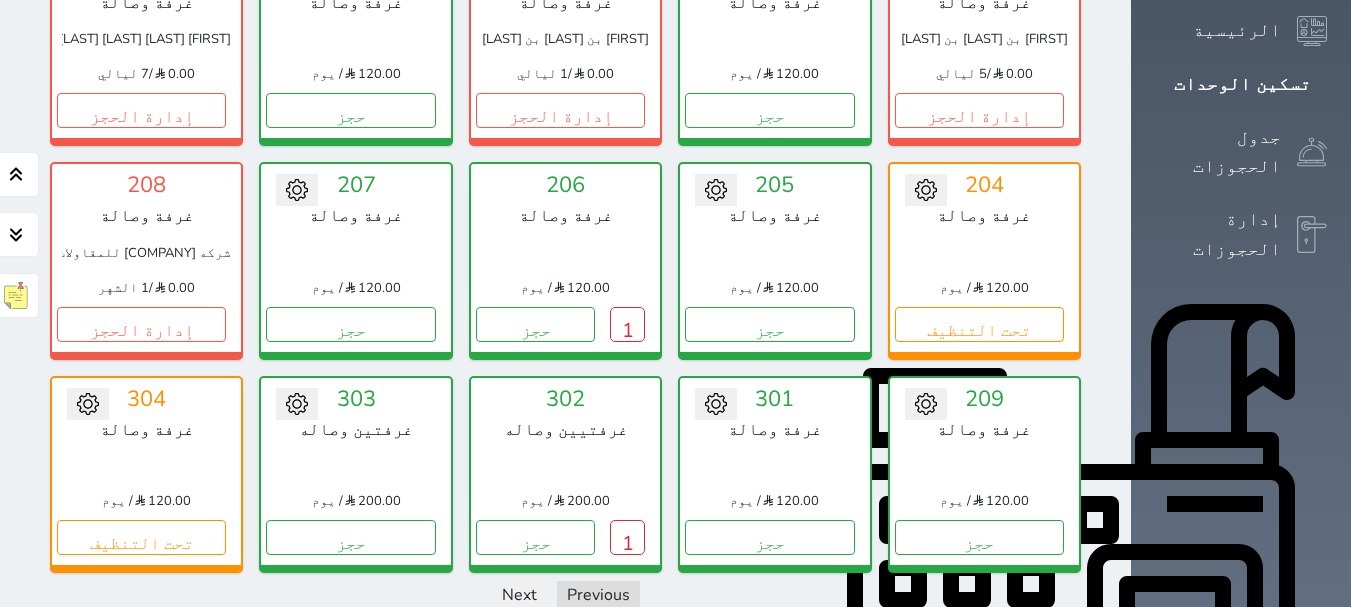scroll, scrollTop: 400, scrollLeft: 0, axis: vertical 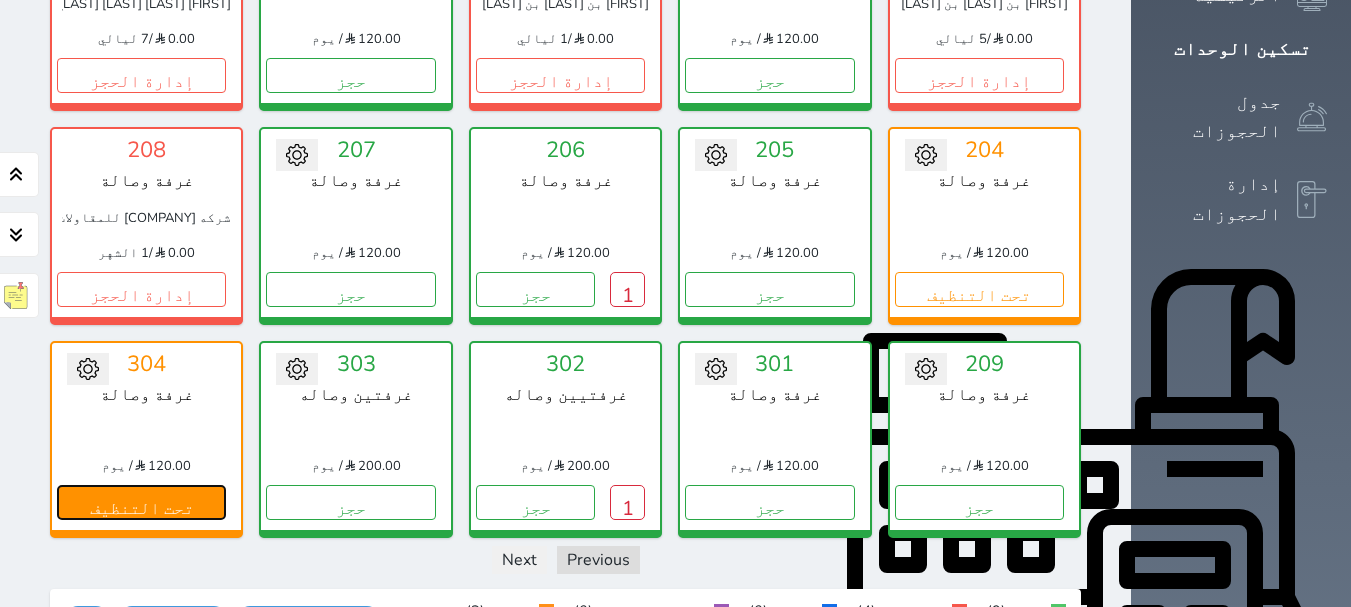 click on "تحت التنظيف" at bounding box center (141, 502) 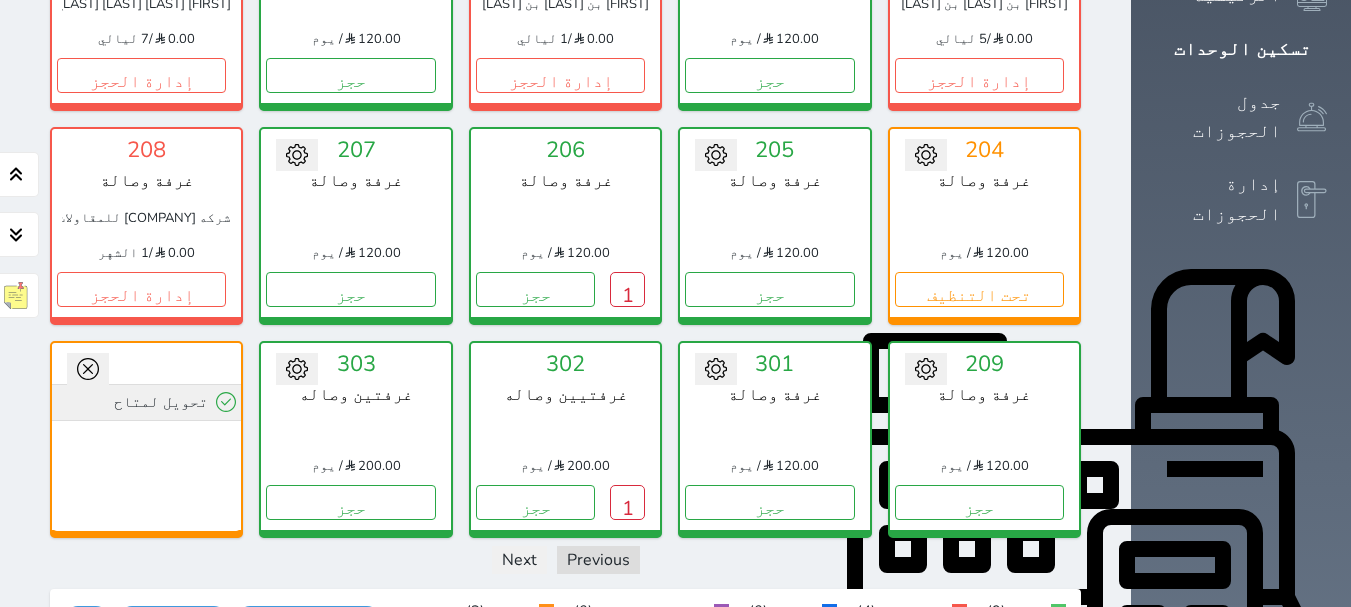 click on "تحويل لمتاح" at bounding box center [146, 402] 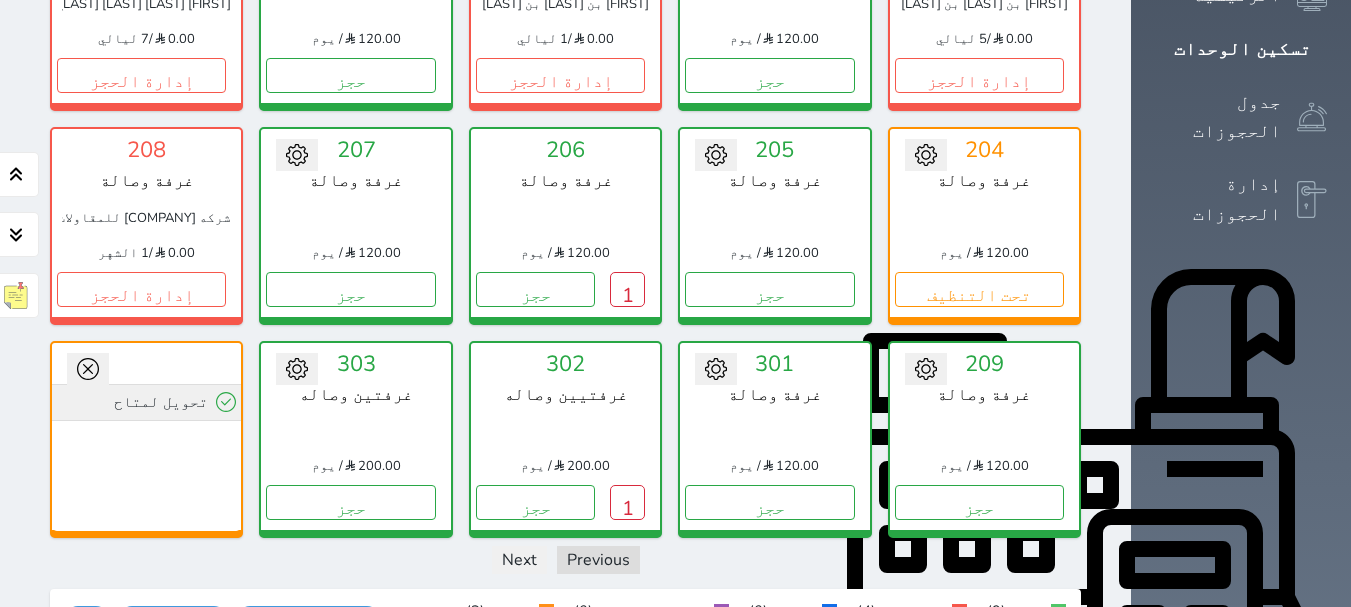 click on "تحويل لمتاح" at bounding box center [146, 402] 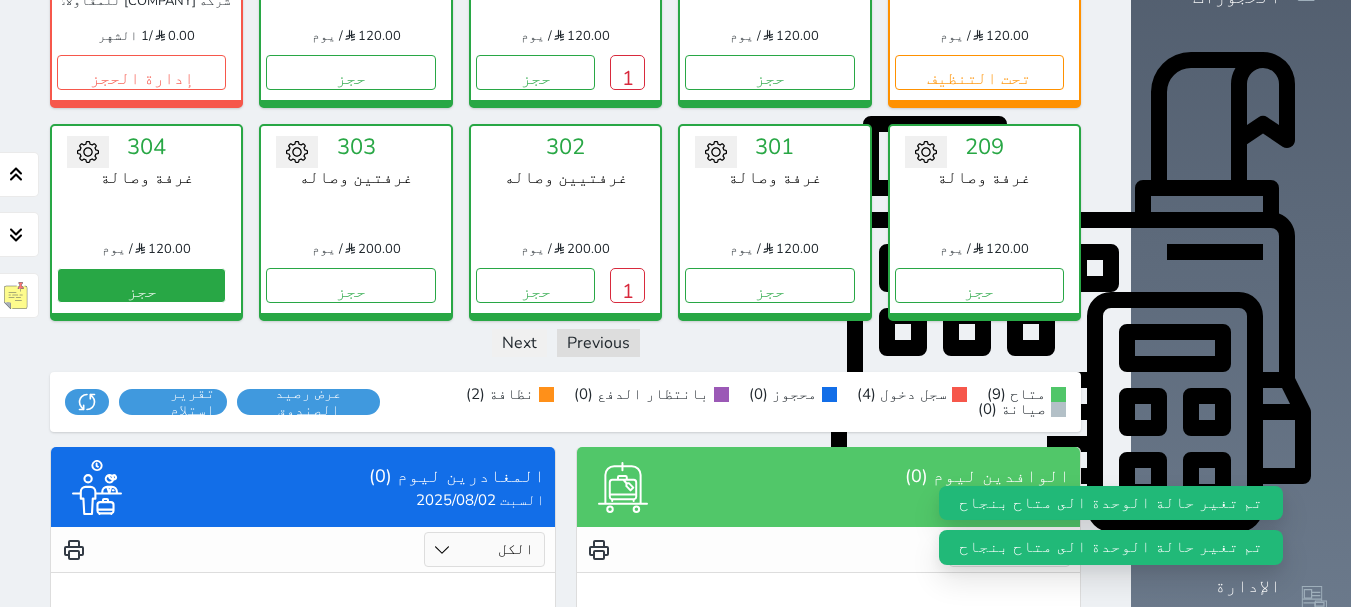 scroll, scrollTop: 733, scrollLeft: 0, axis: vertical 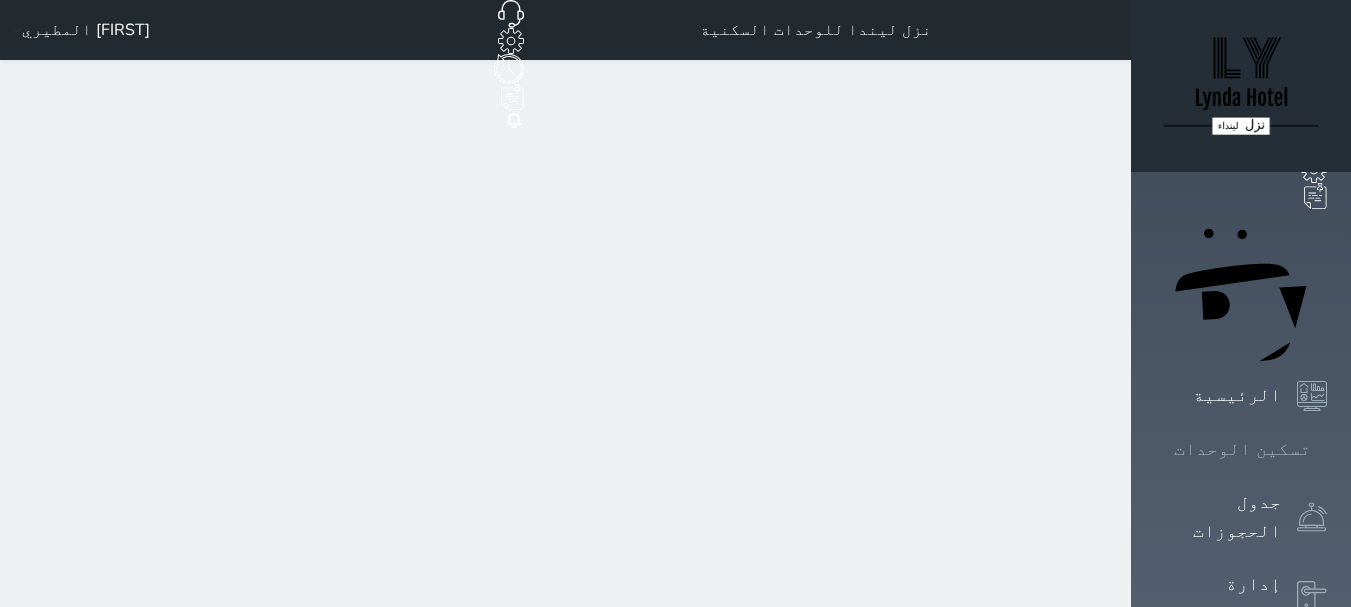 click 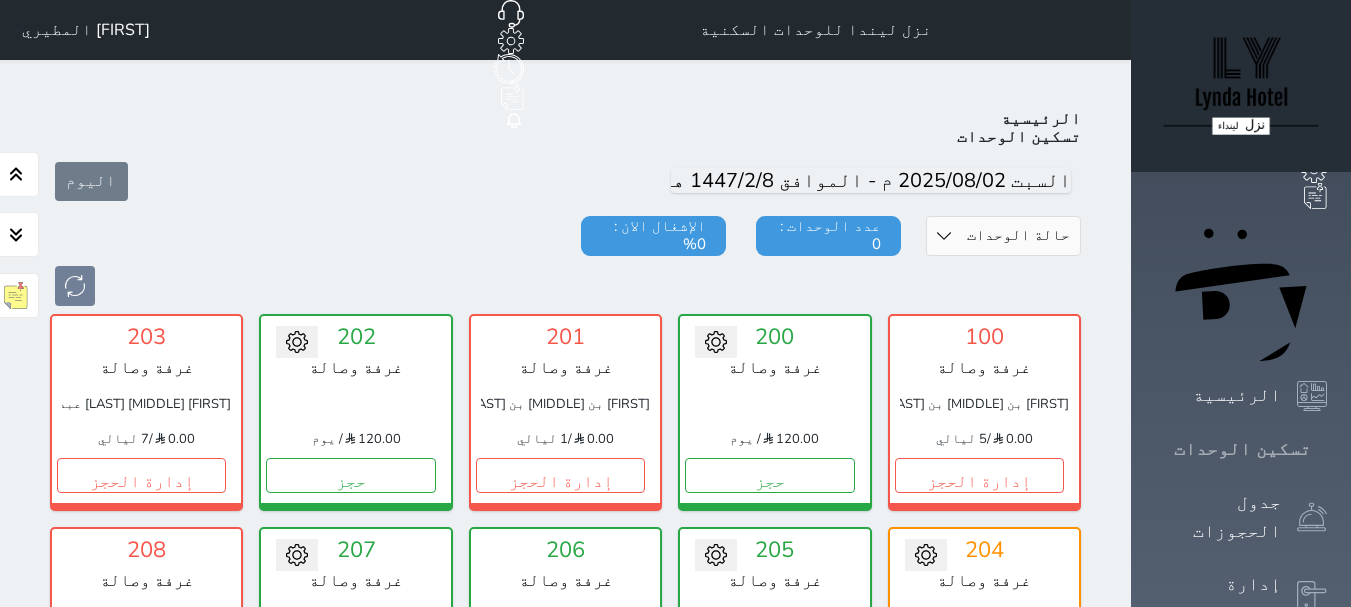 scroll, scrollTop: 78, scrollLeft: 0, axis: vertical 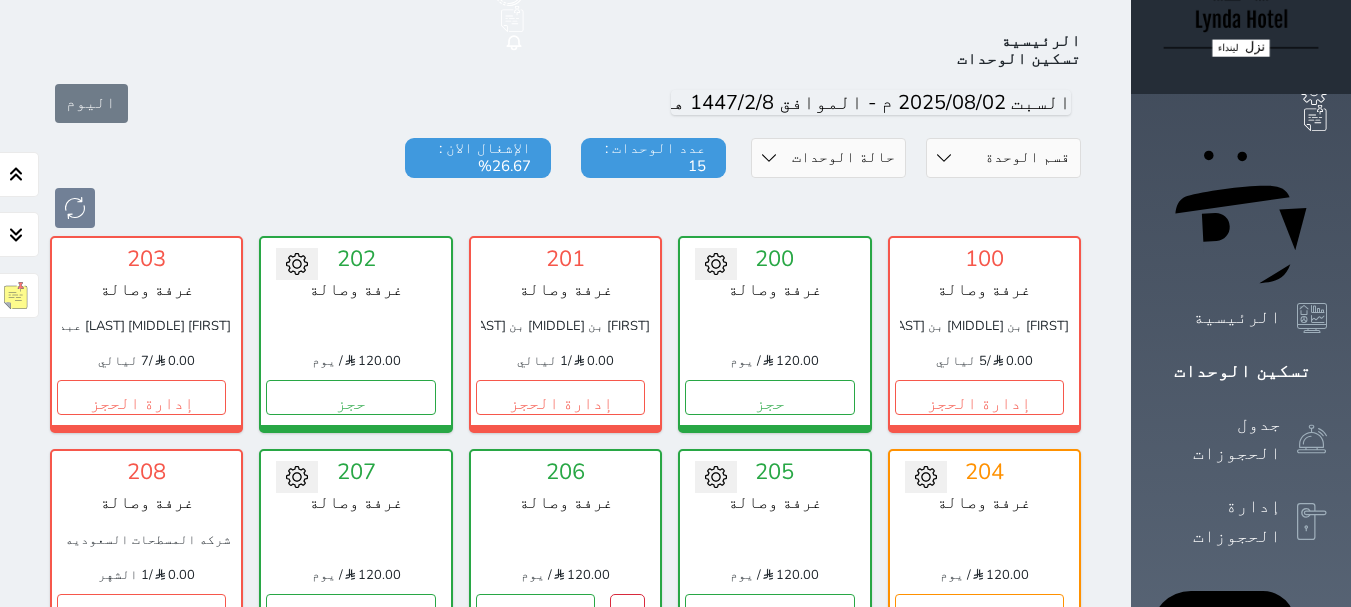 click on "[FIRST] [LAST] [LAST] [LAST]" at bounding box center [146, 326] 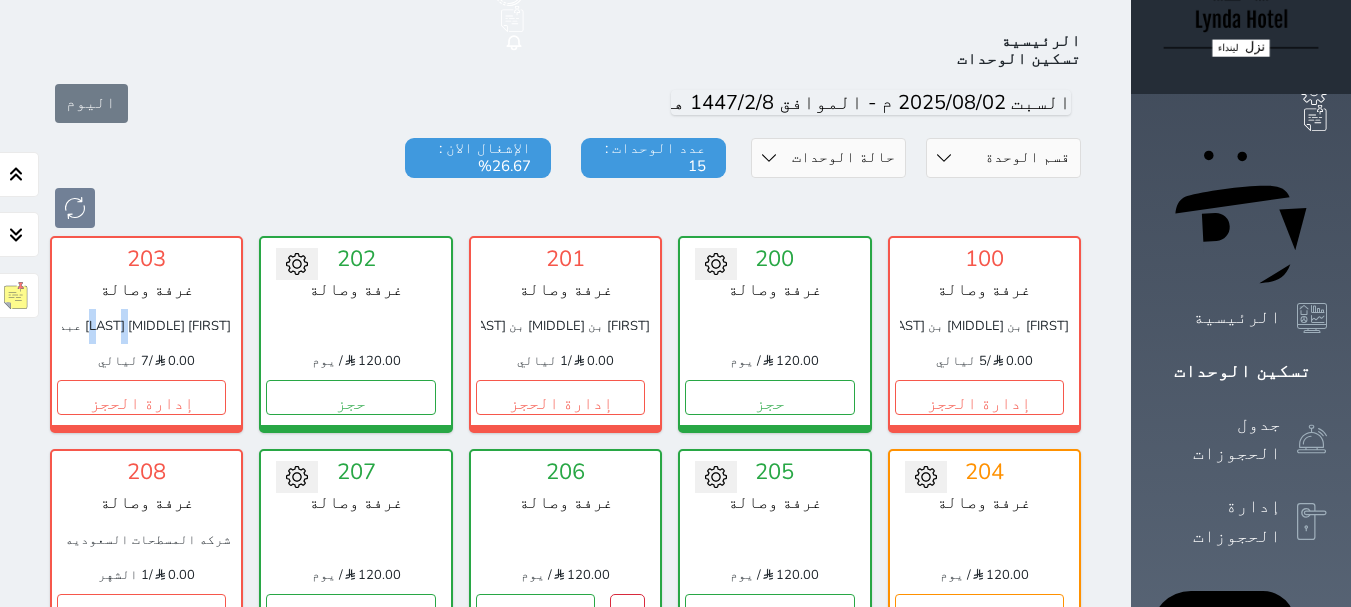 drag, startPoint x: 348, startPoint y: 276, endPoint x: 333, endPoint y: 277, distance: 15.033297 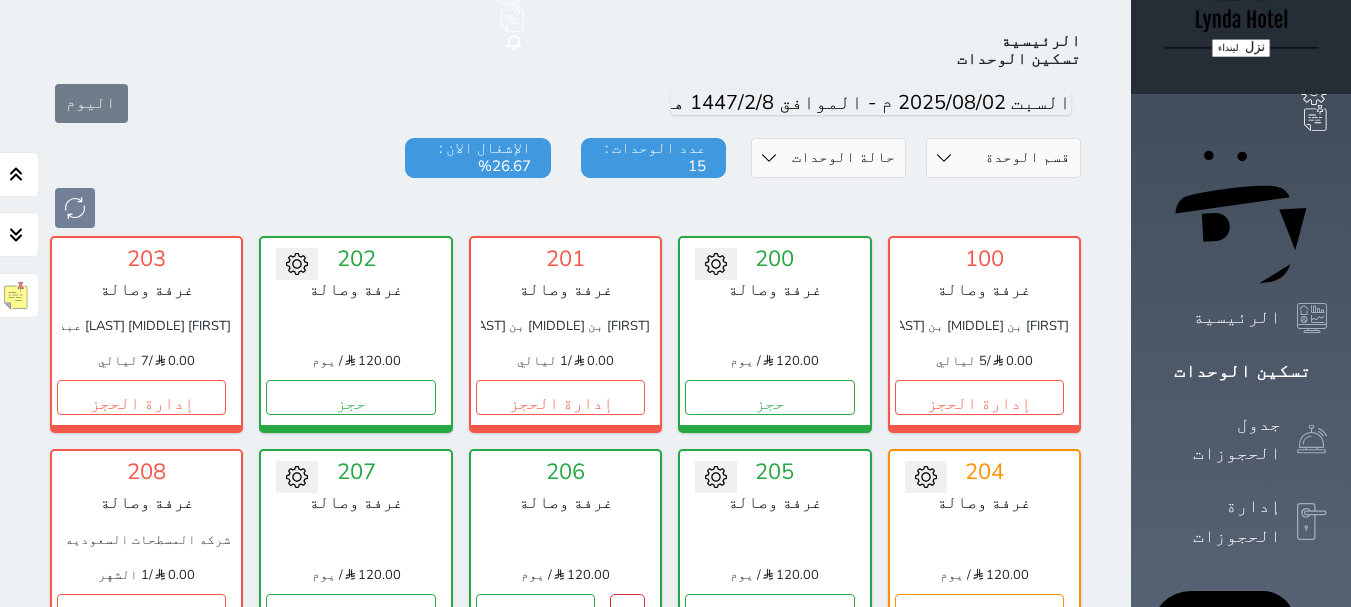 click on "[FIRST] [LAST] [LAST] [LAST]" at bounding box center (146, 326) 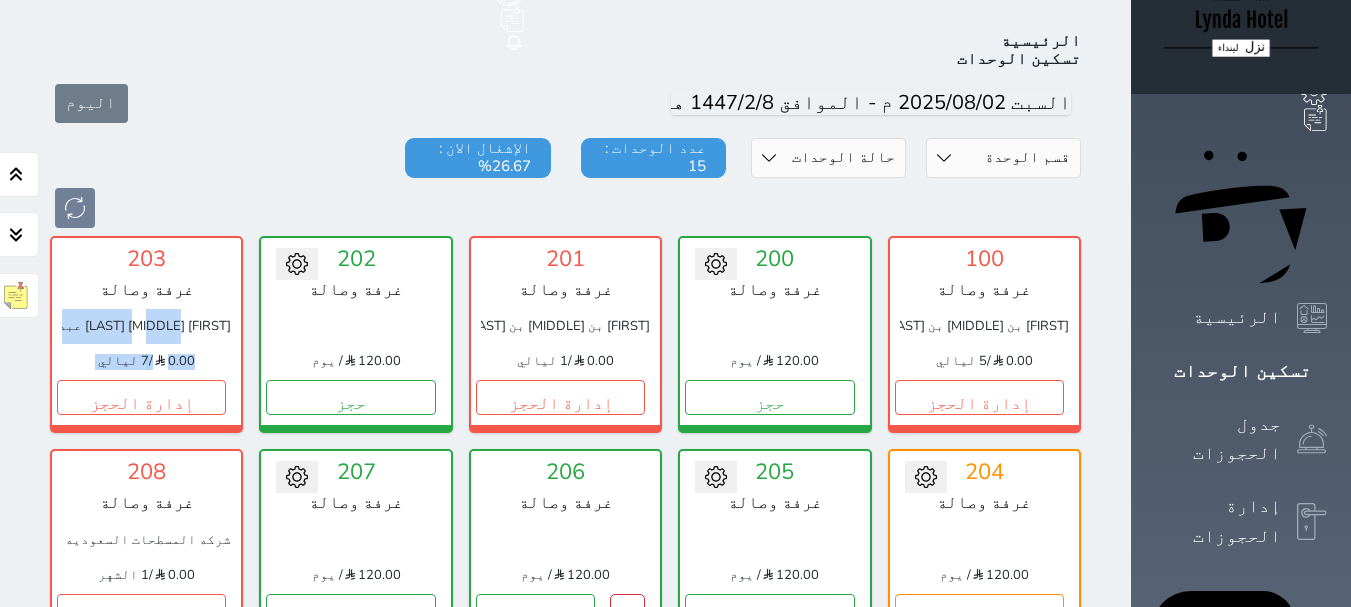 drag, startPoint x: 378, startPoint y: 273, endPoint x: 253, endPoint y: 311, distance: 130.64838 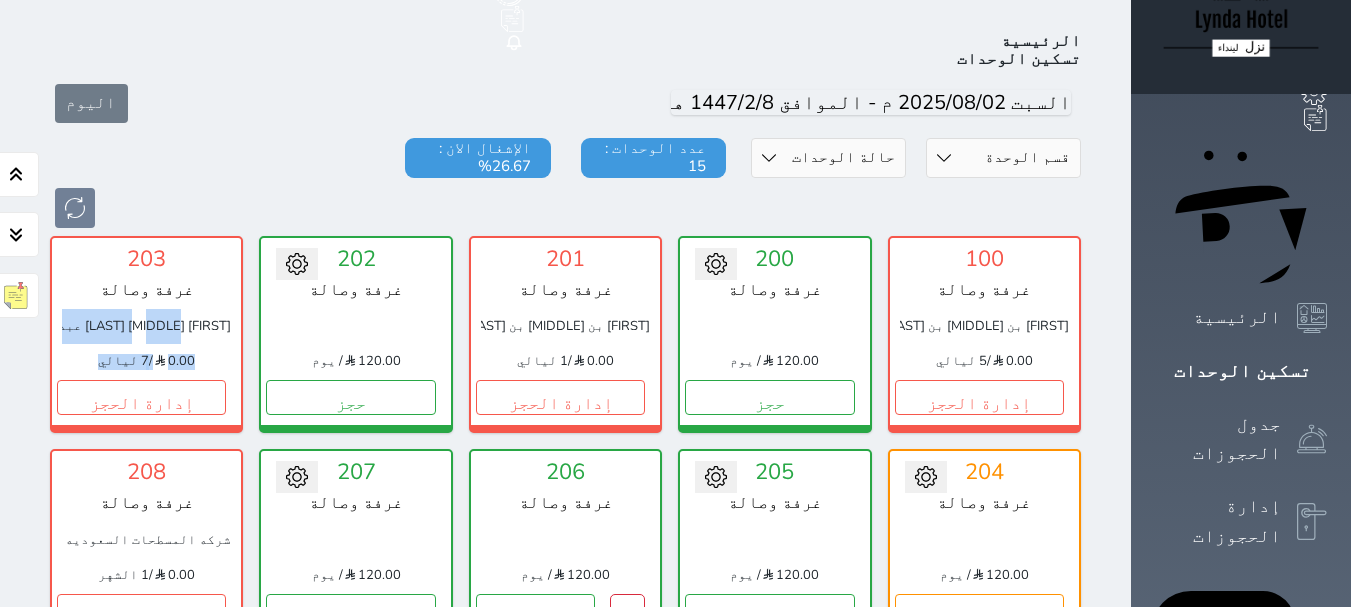 drag, startPoint x: 381, startPoint y: 276, endPoint x: 227, endPoint y: 304, distance: 156.52477 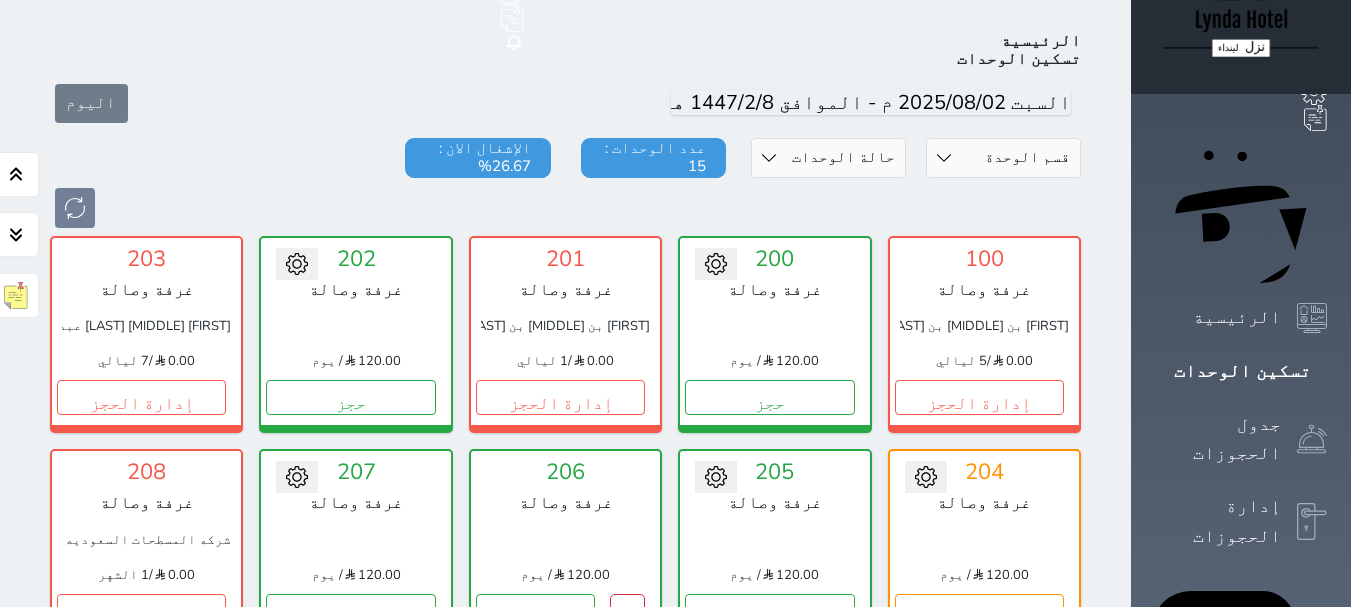 drag, startPoint x: 233, startPoint y: 277, endPoint x: 379, endPoint y: 268, distance: 146.27713 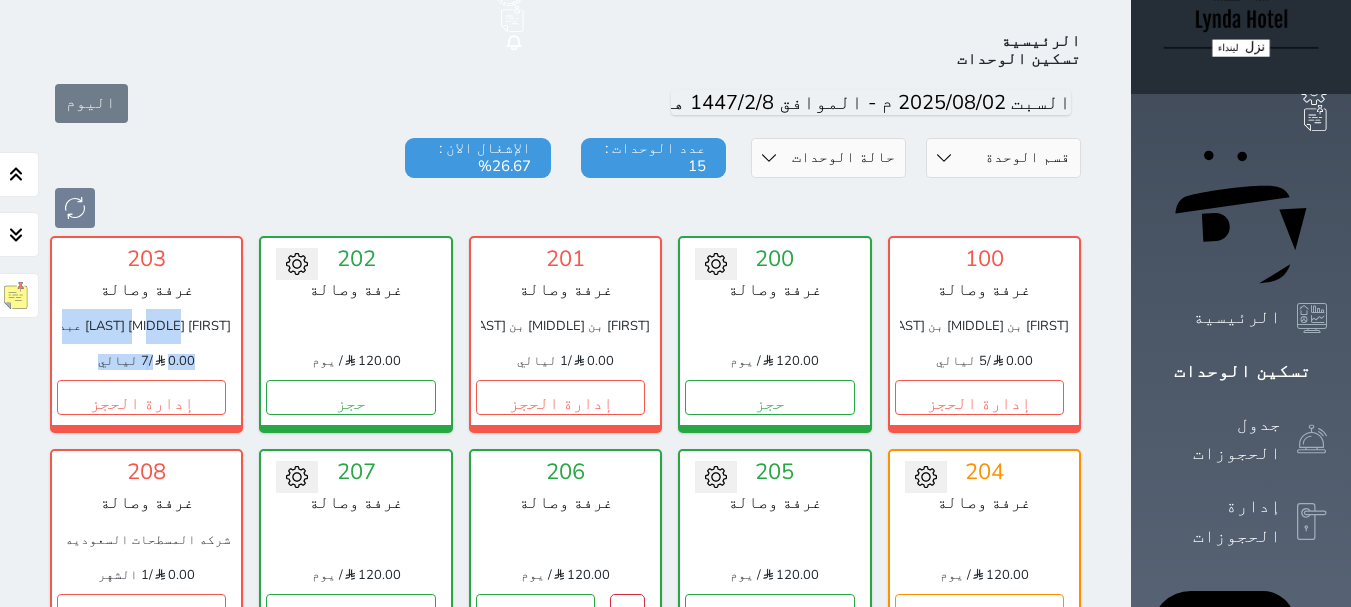 drag, startPoint x: 390, startPoint y: 276, endPoint x: 219, endPoint y: 297, distance: 172.28465 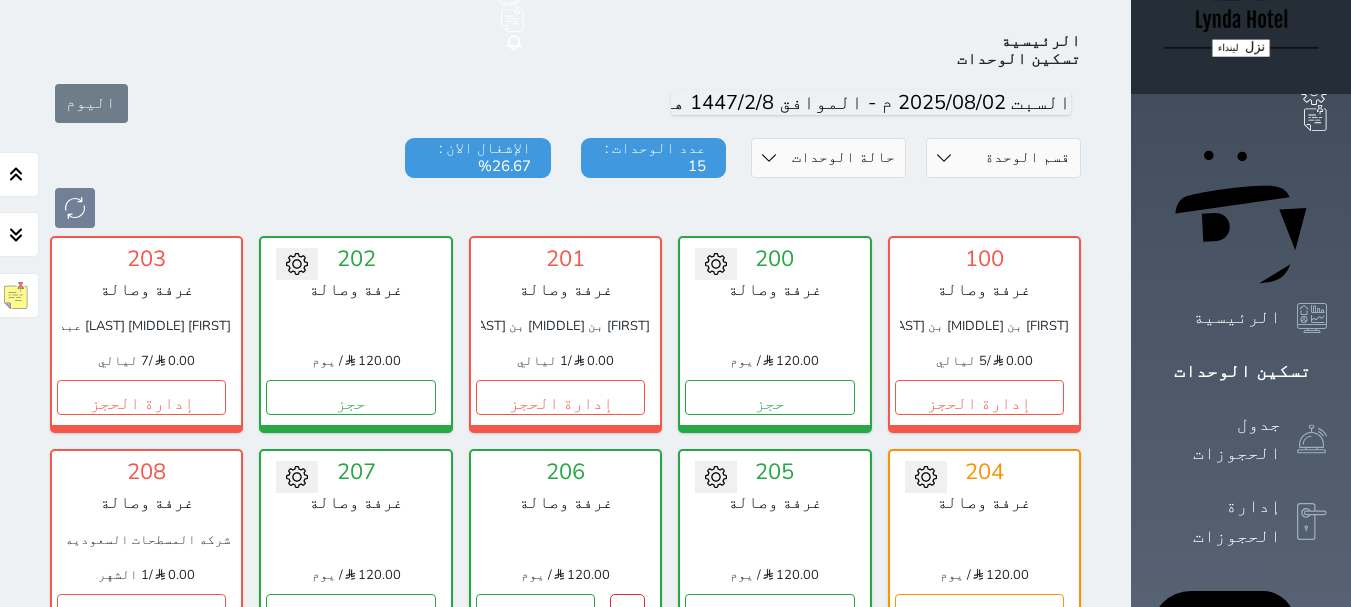 drag, startPoint x: 231, startPoint y: 284, endPoint x: 397, endPoint y: 266, distance: 166.97305 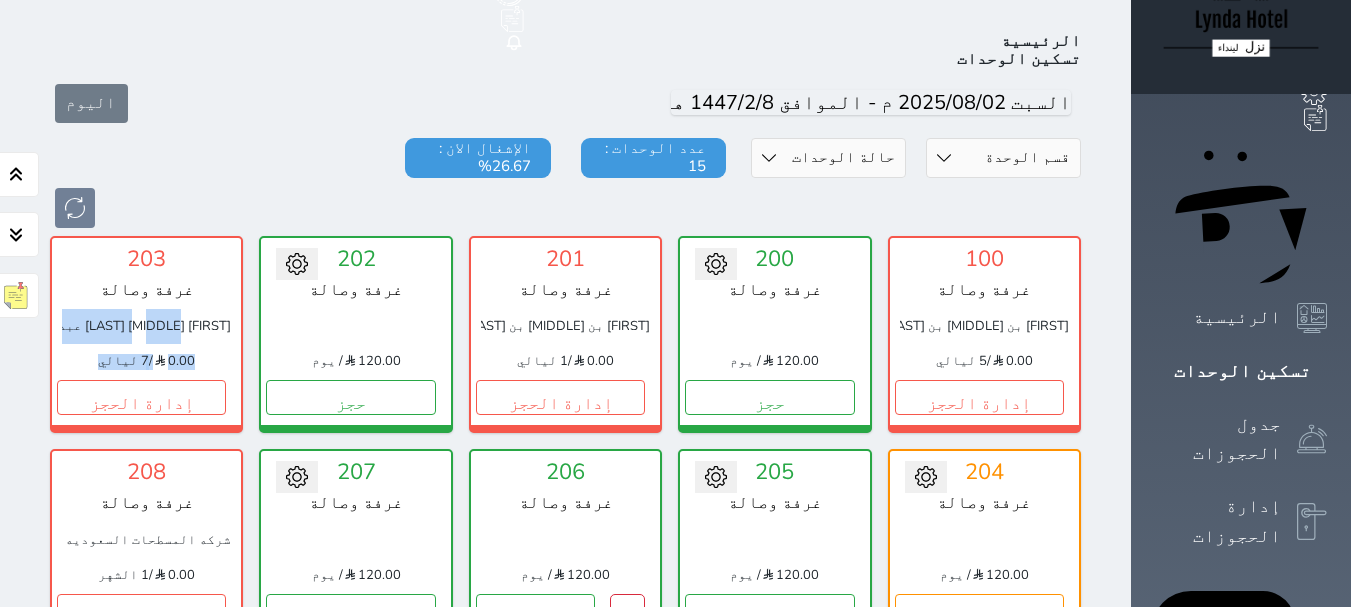 drag, startPoint x: 383, startPoint y: 269, endPoint x: 244, endPoint y: 312, distance: 145.49915 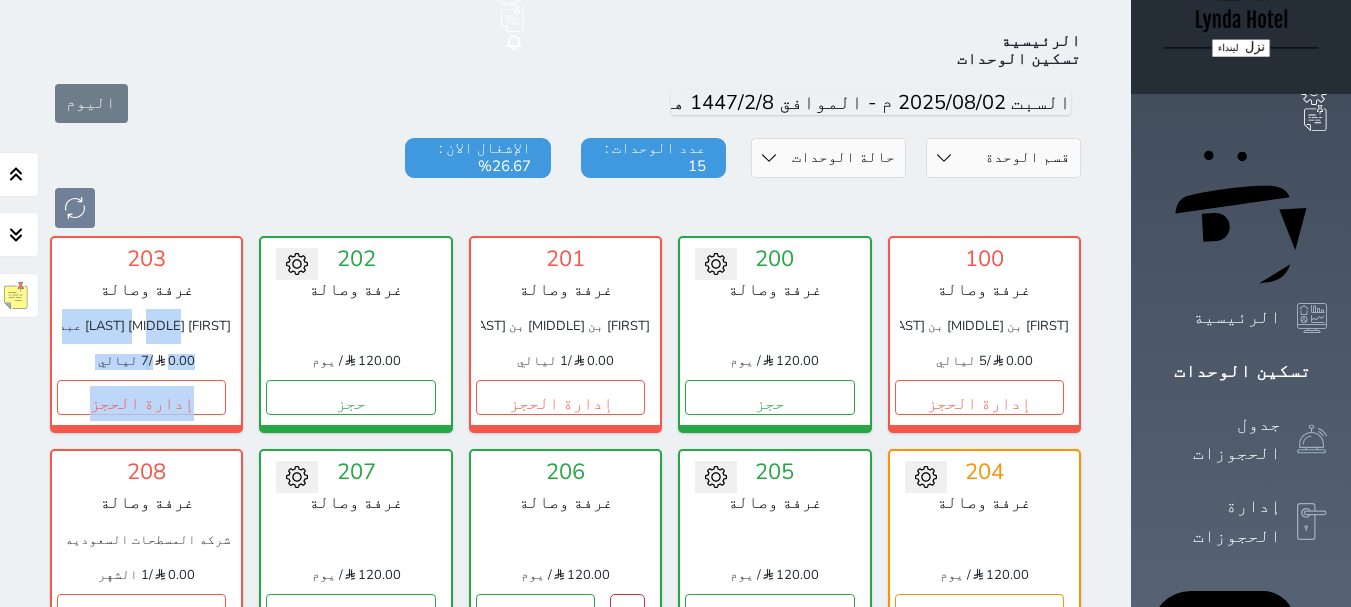 drag, startPoint x: 388, startPoint y: 273, endPoint x: 252, endPoint y: 318, distance: 143.25153 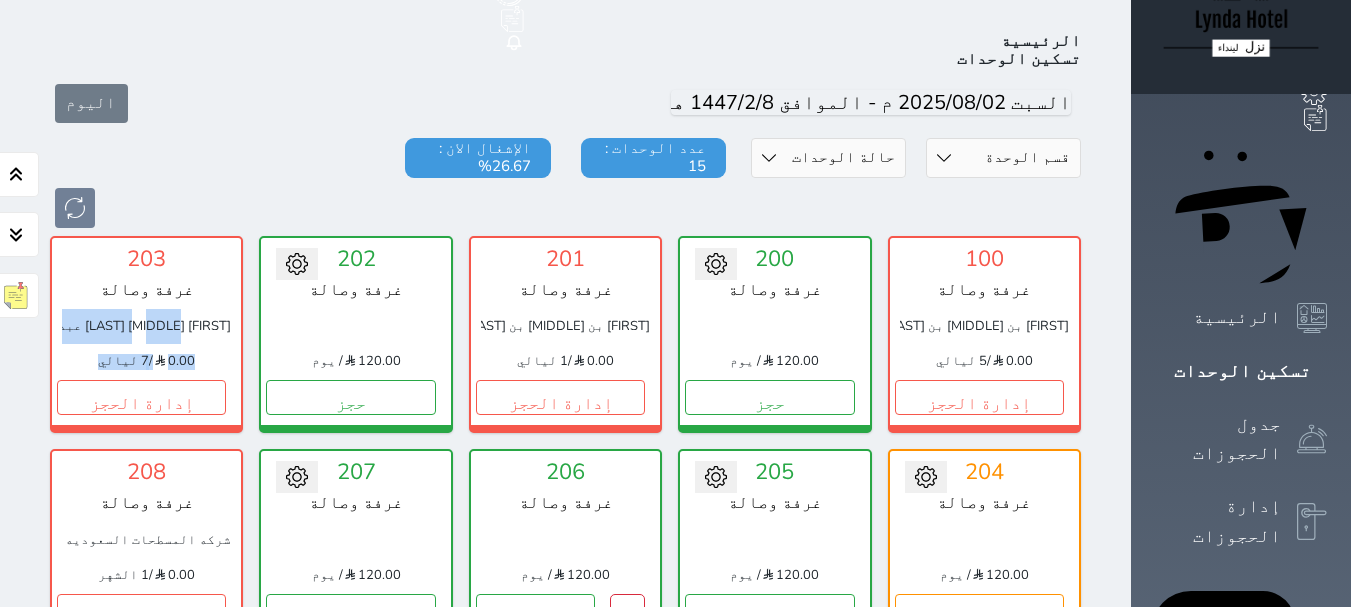 drag, startPoint x: 387, startPoint y: 262, endPoint x: 257, endPoint y: 297, distance: 134.62912 